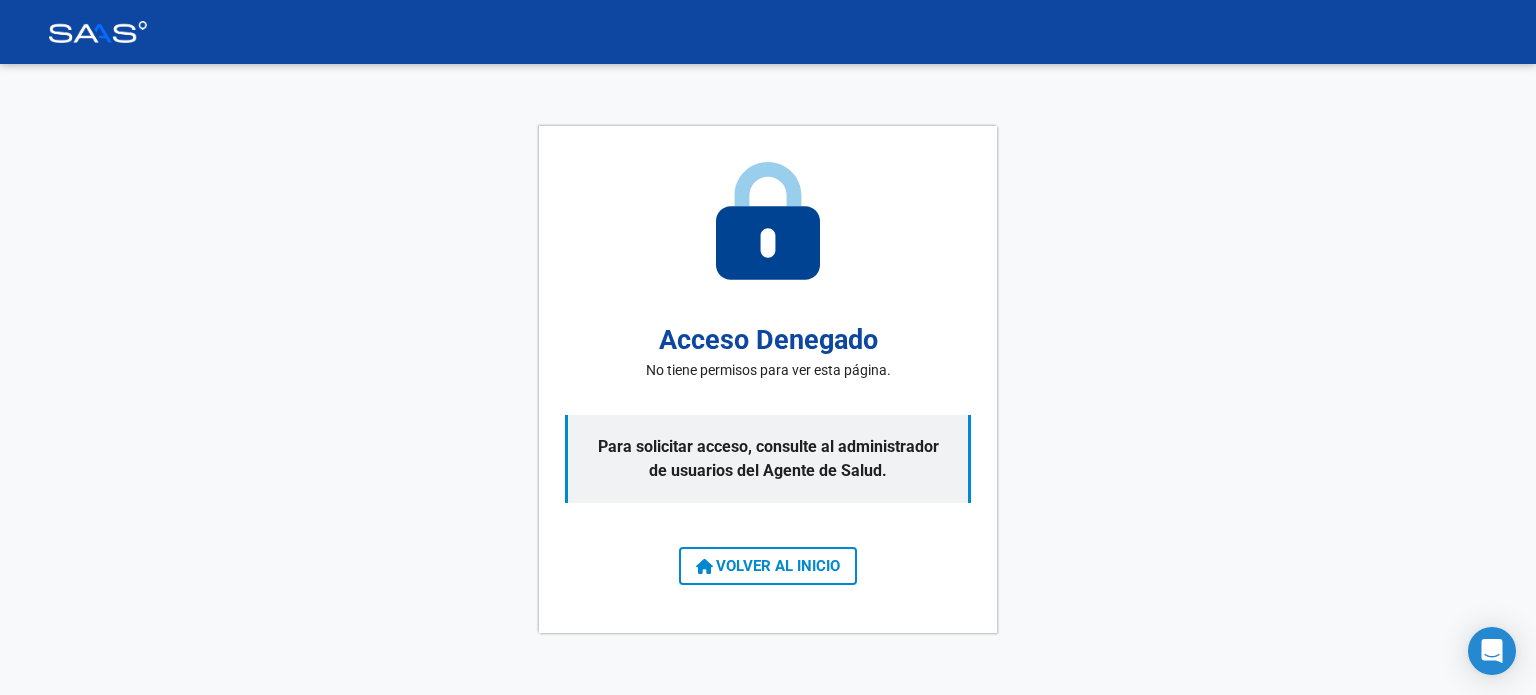 scroll, scrollTop: 0, scrollLeft: 0, axis: both 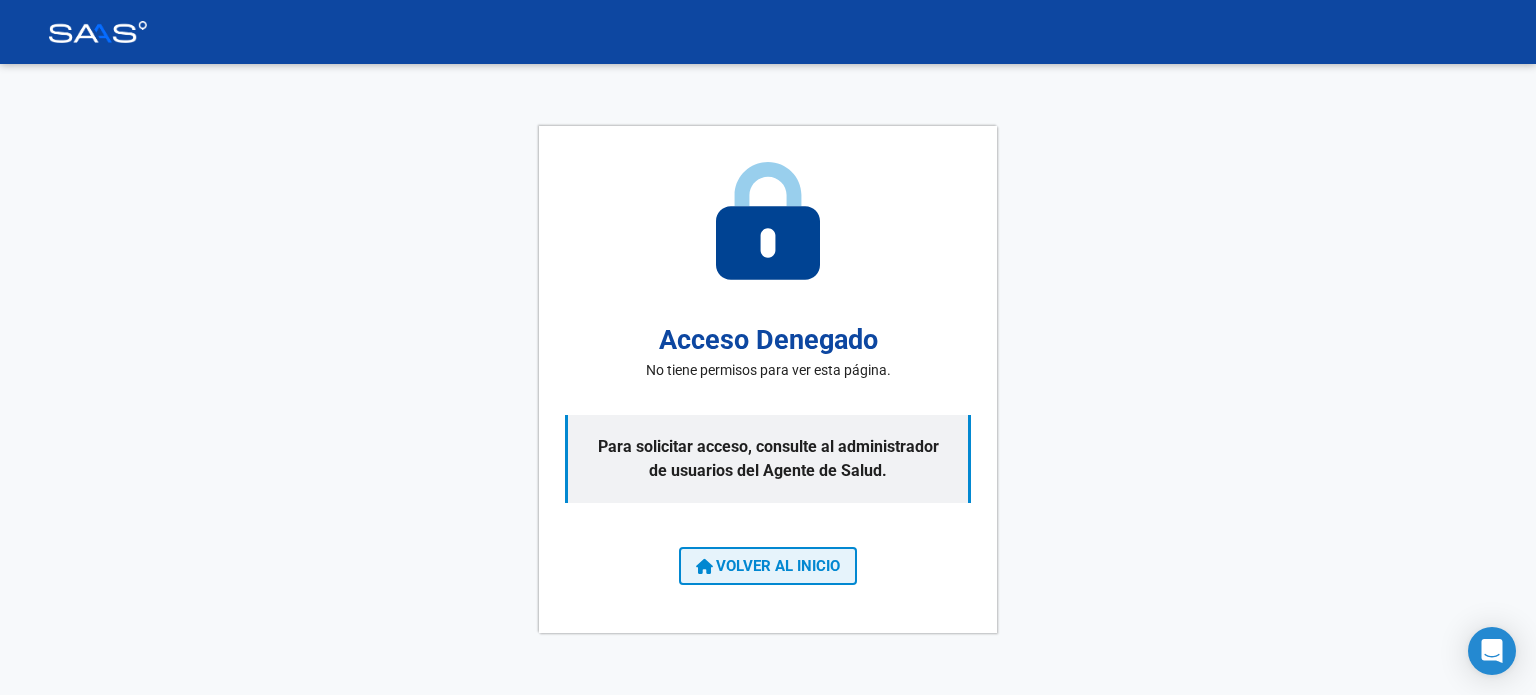 click on "VOLVER AL INICIO" 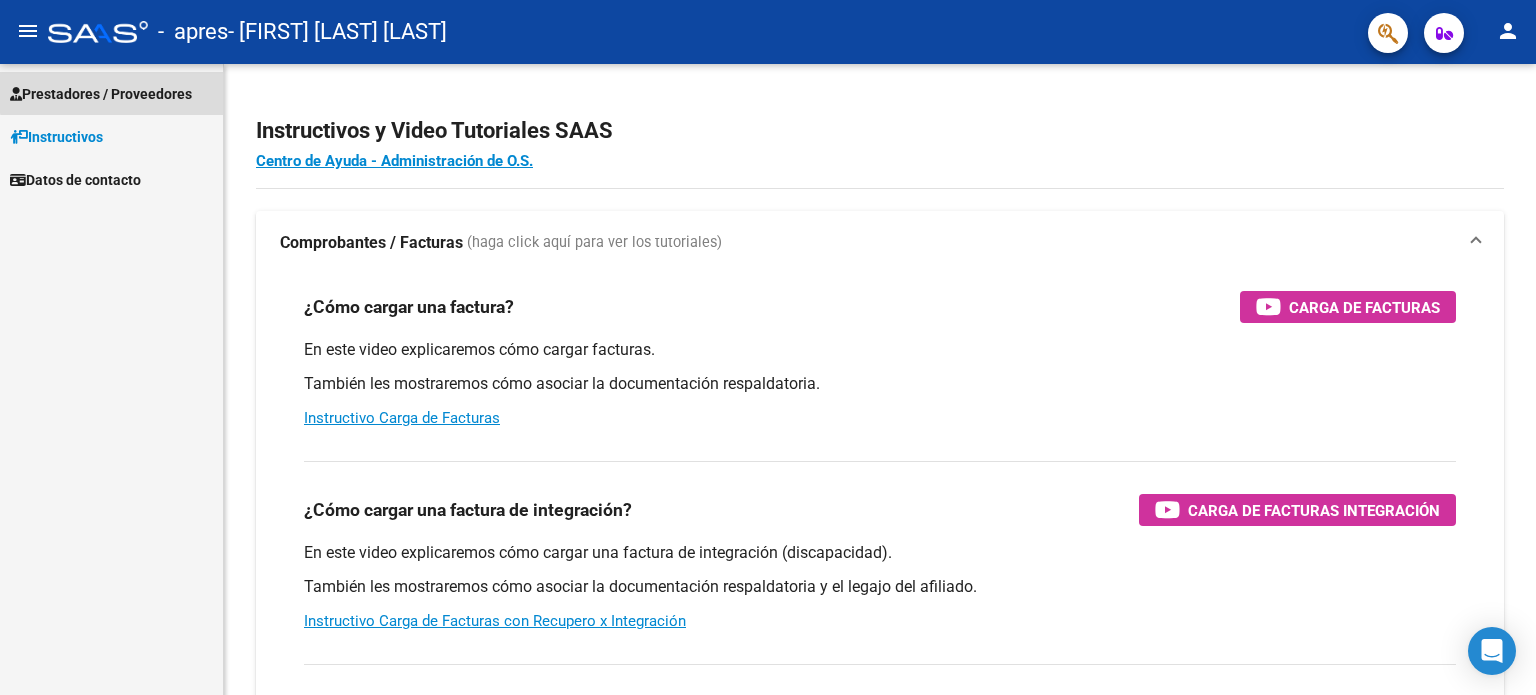 click on "Prestadores / Proveedores" at bounding box center (101, 94) 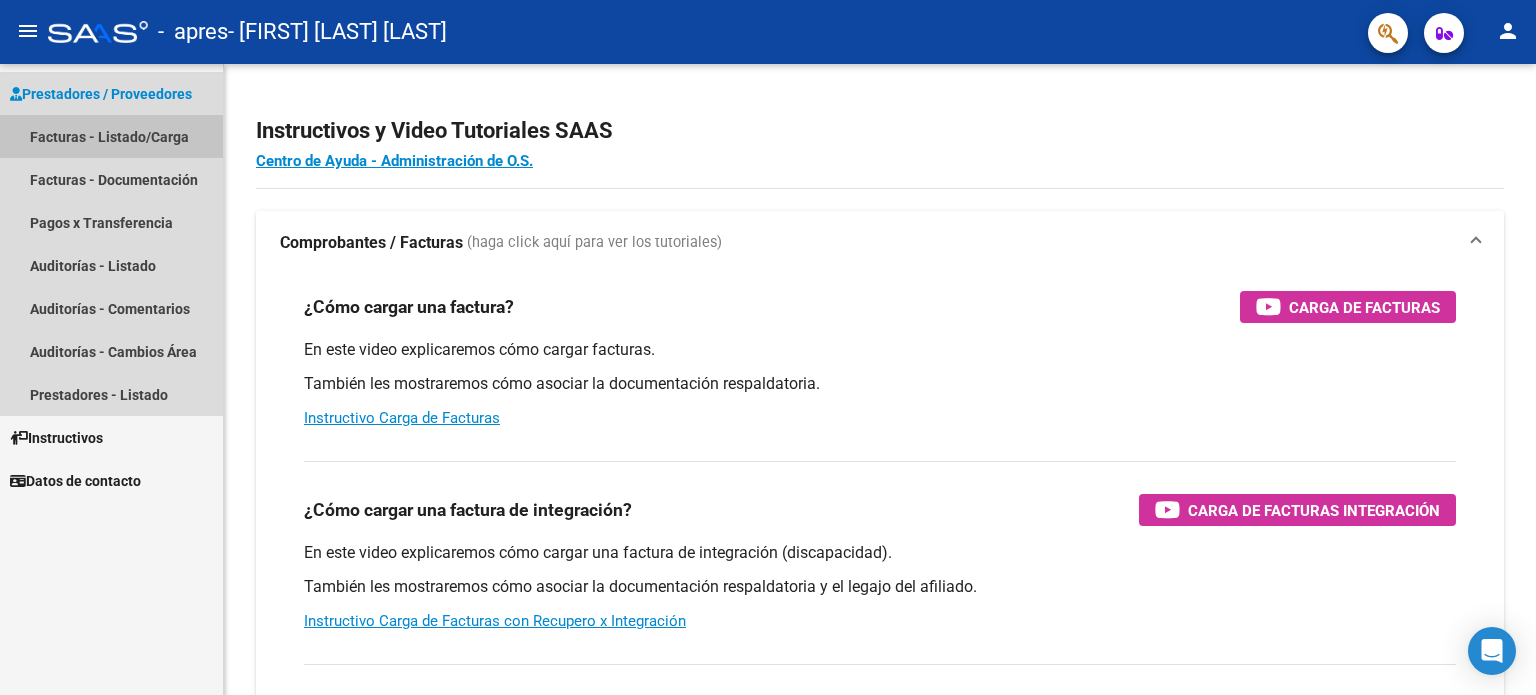 click on "Facturas - Listado/Carga" at bounding box center [111, 136] 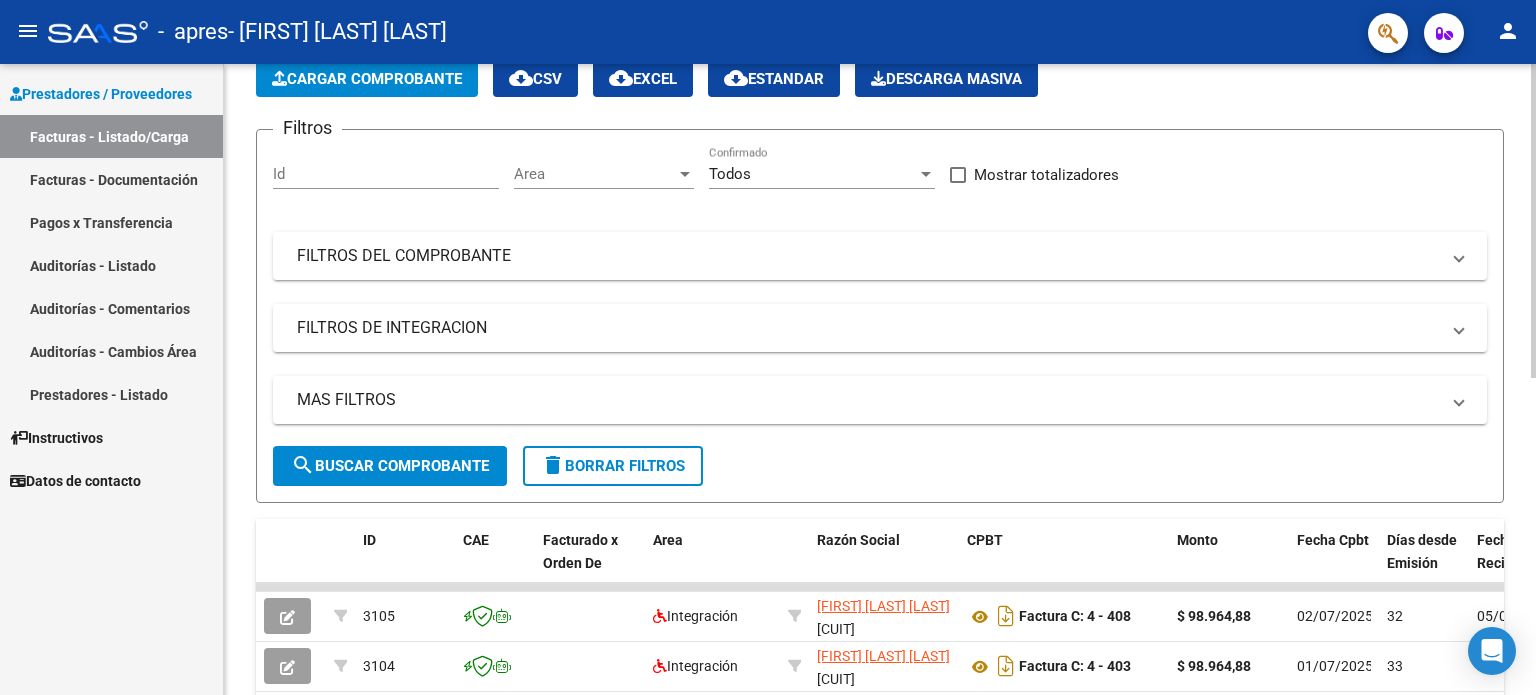 click 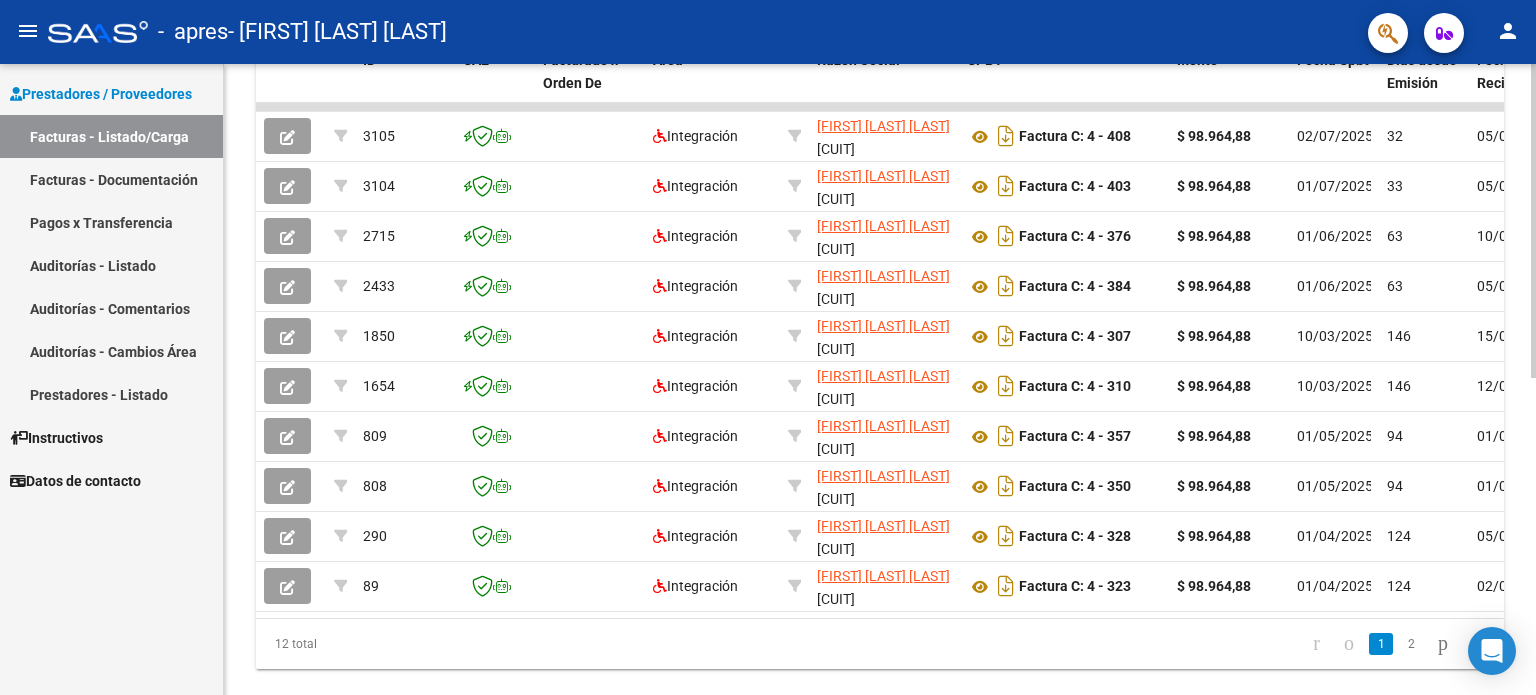 scroll, scrollTop: 589, scrollLeft: 0, axis: vertical 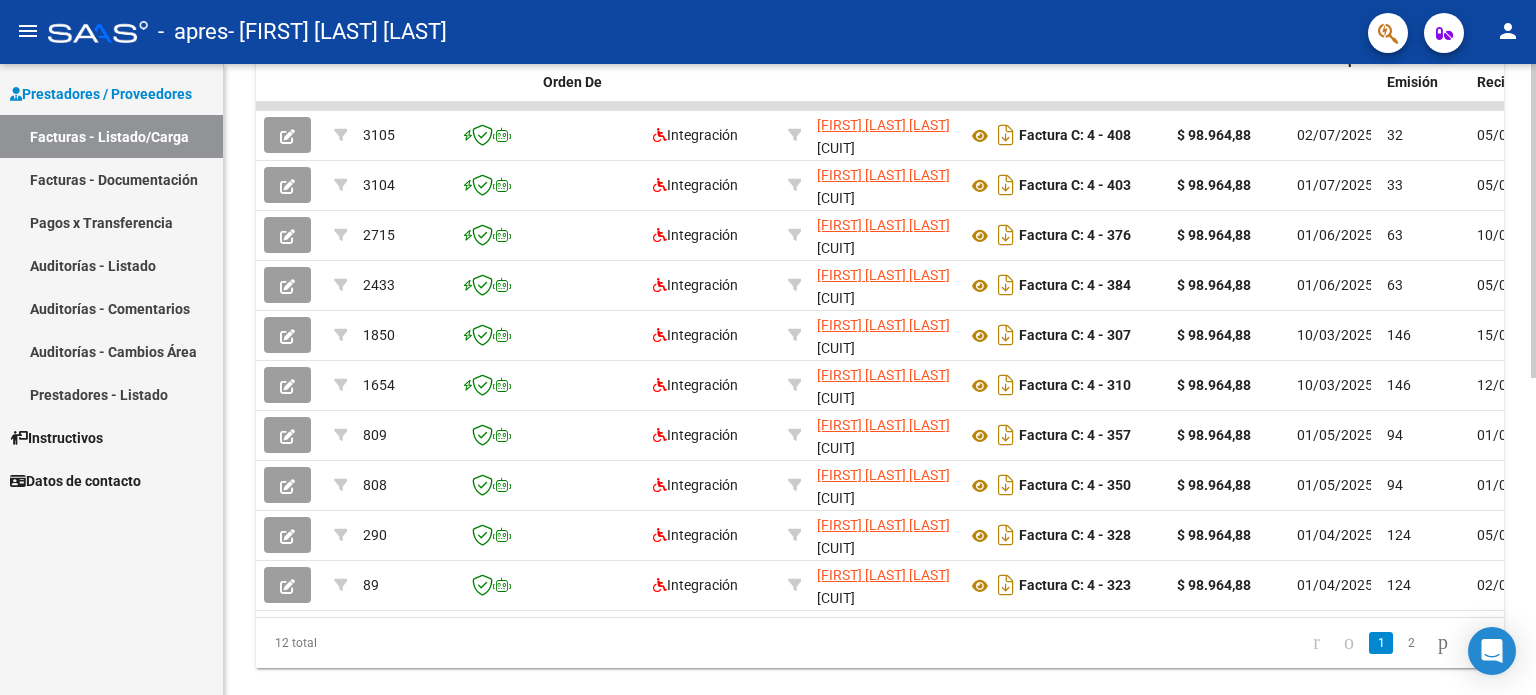 click 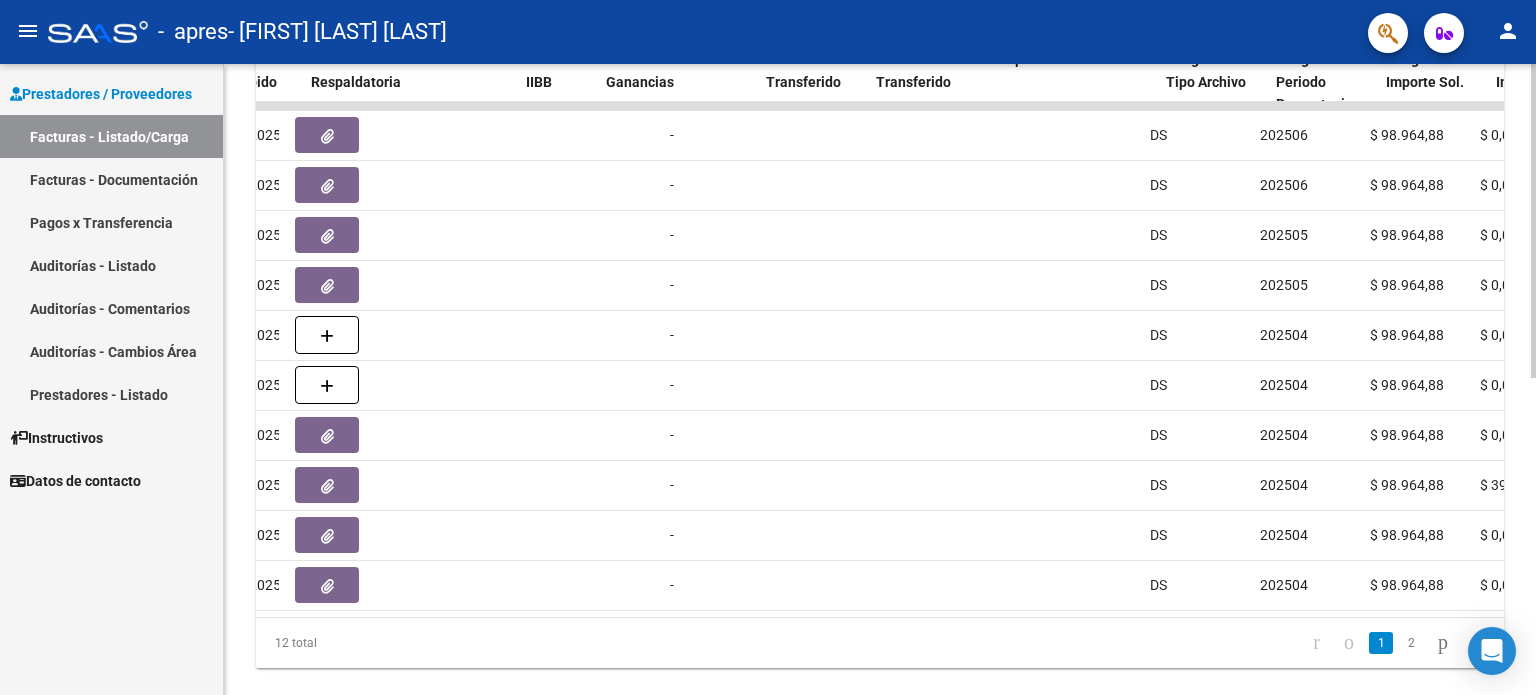 scroll, scrollTop: 0, scrollLeft: 0, axis: both 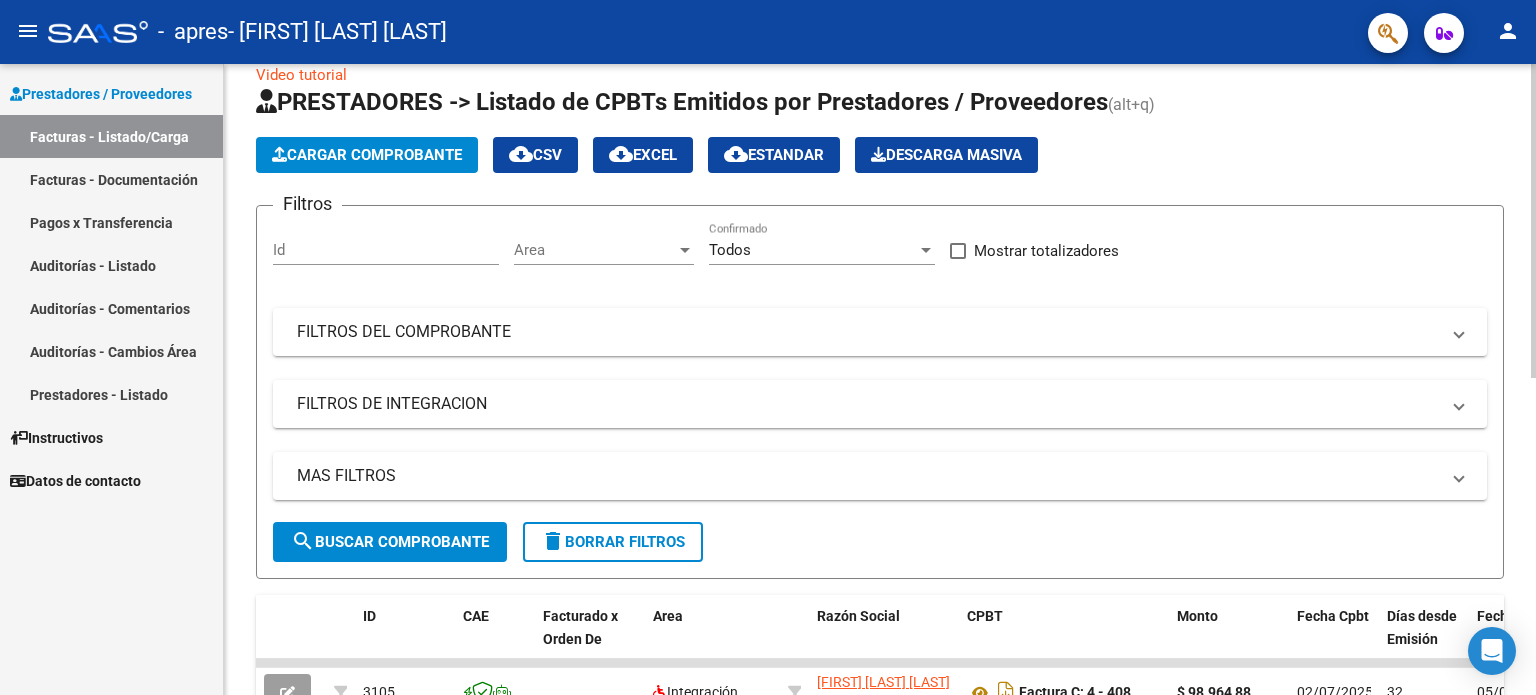 click 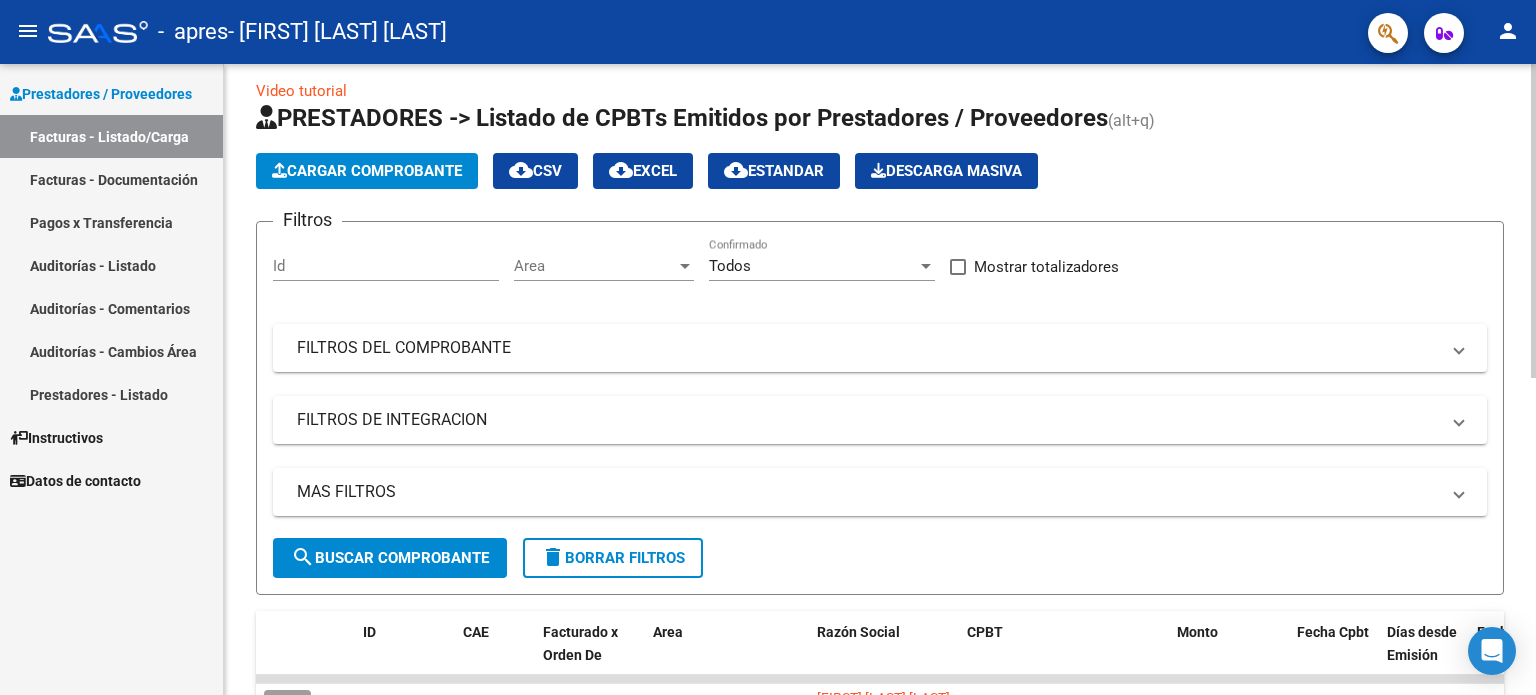 click on "Cargar Comprobante" 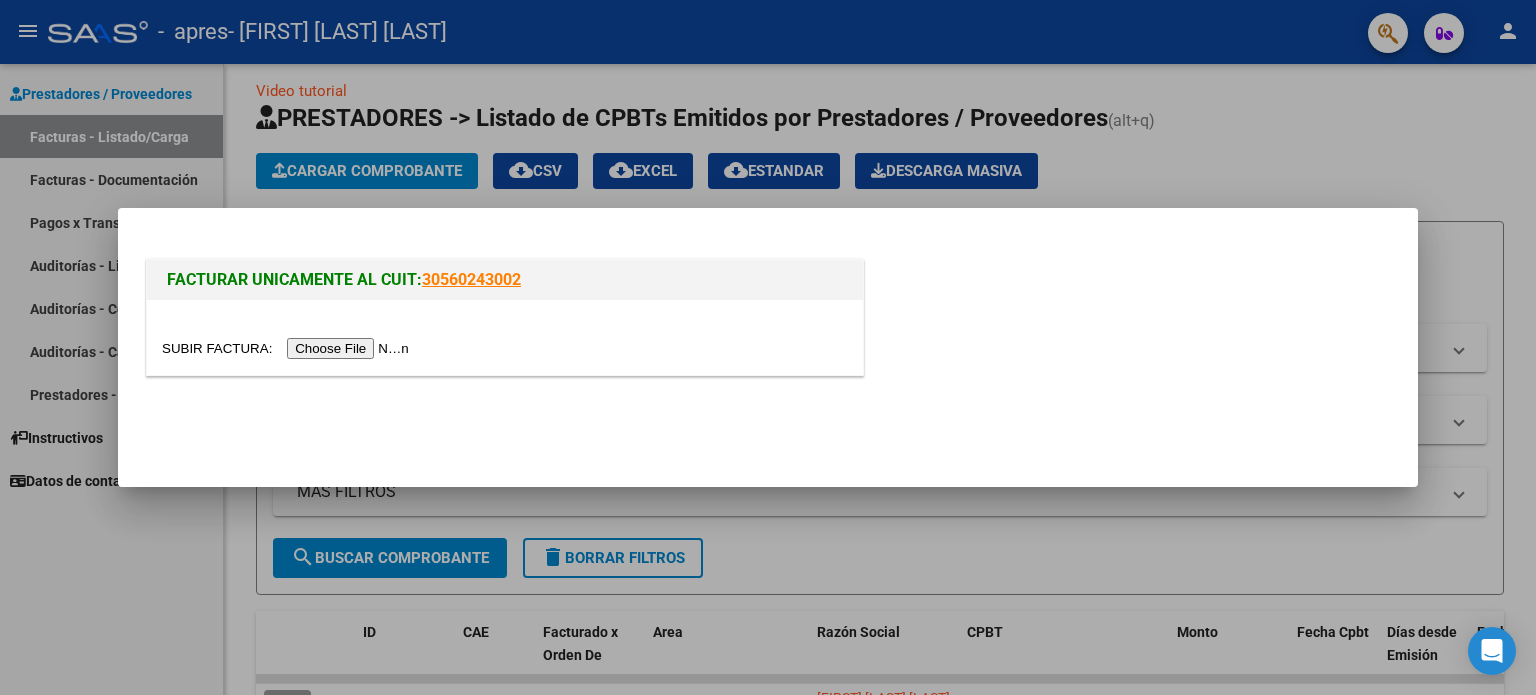click at bounding box center (288, 348) 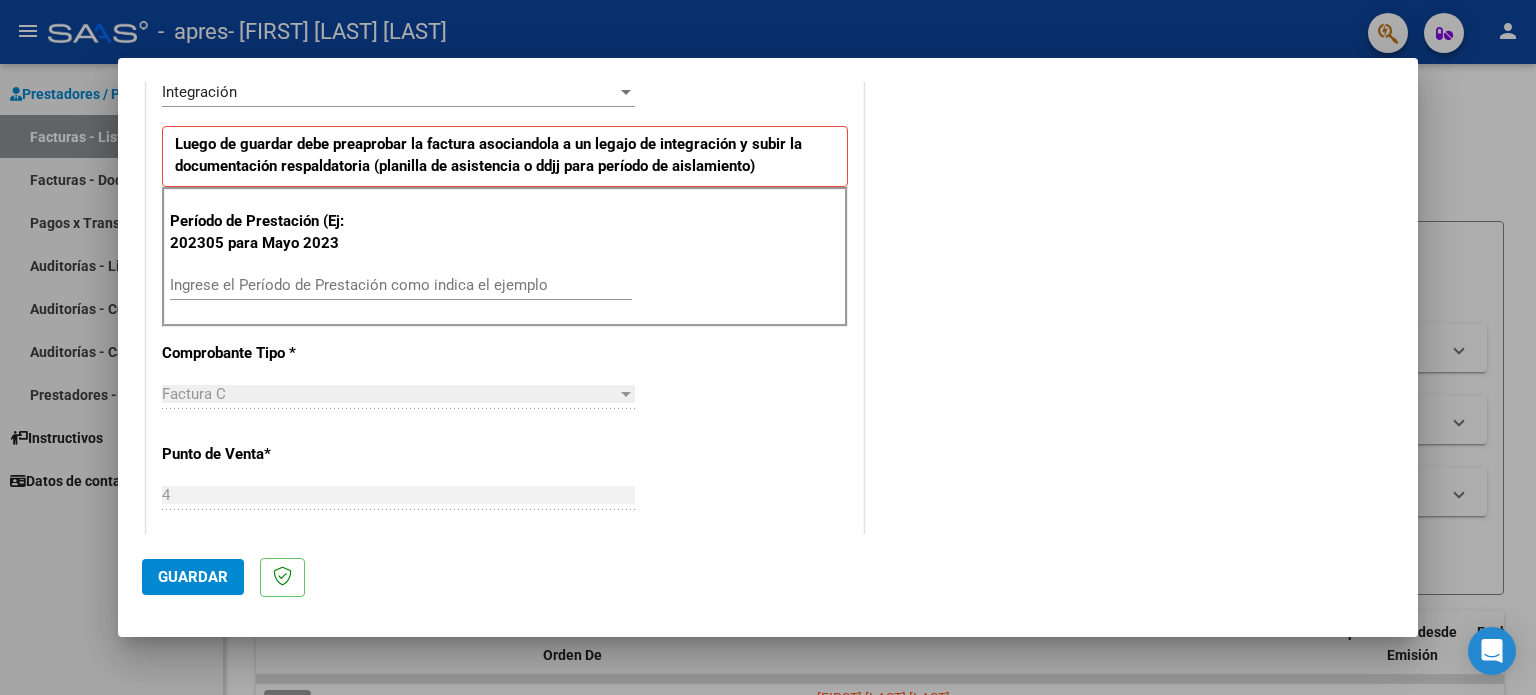 scroll, scrollTop: 480, scrollLeft: 0, axis: vertical 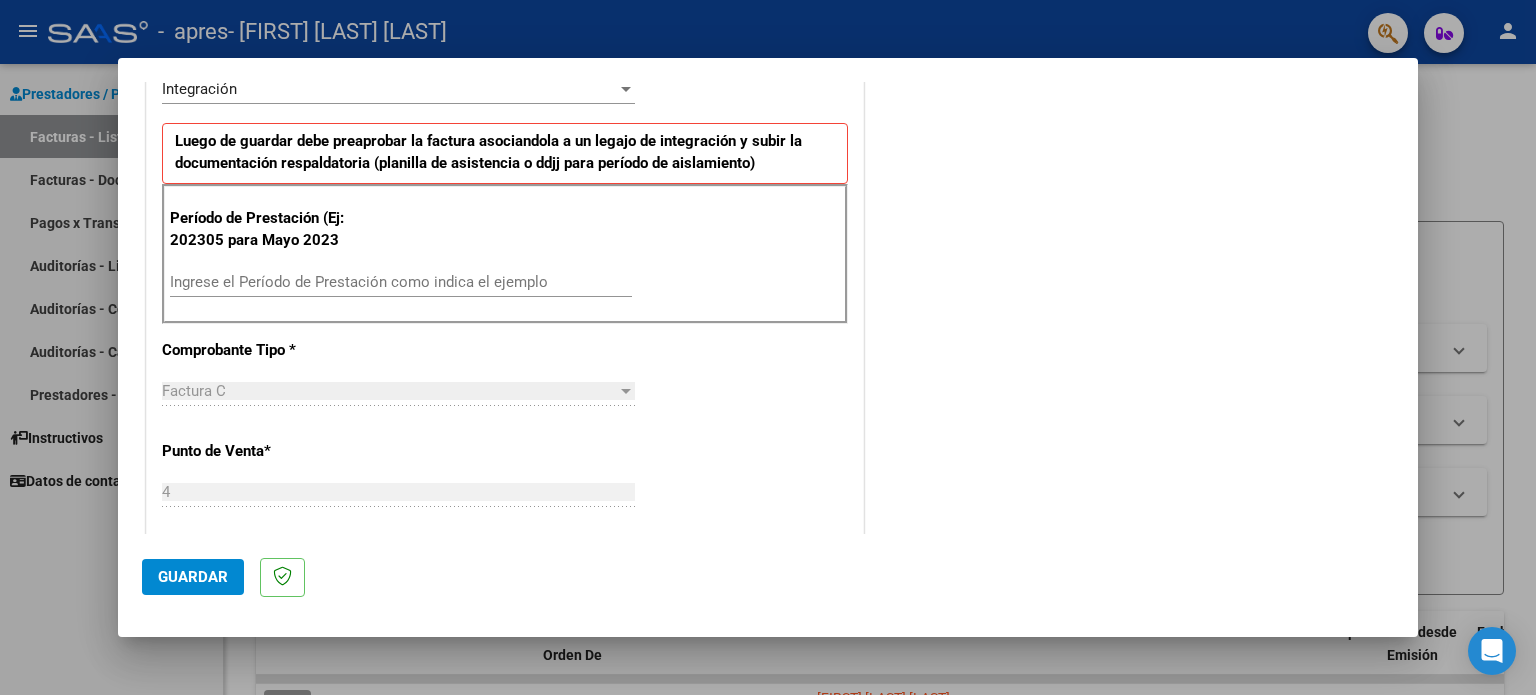 click on "Ingrese el Período de Prestación como indica el ejemplo" at bounding box center (401, 282) 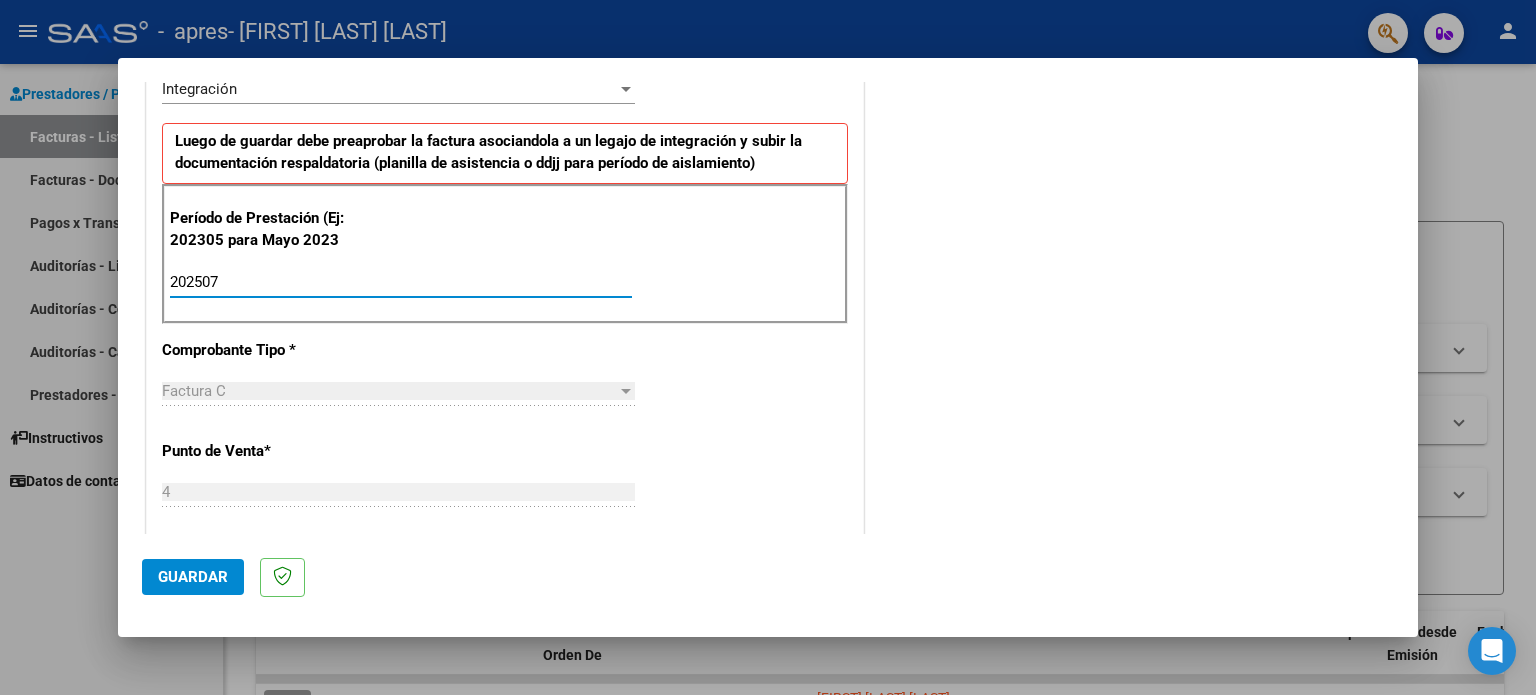 type on "202507" 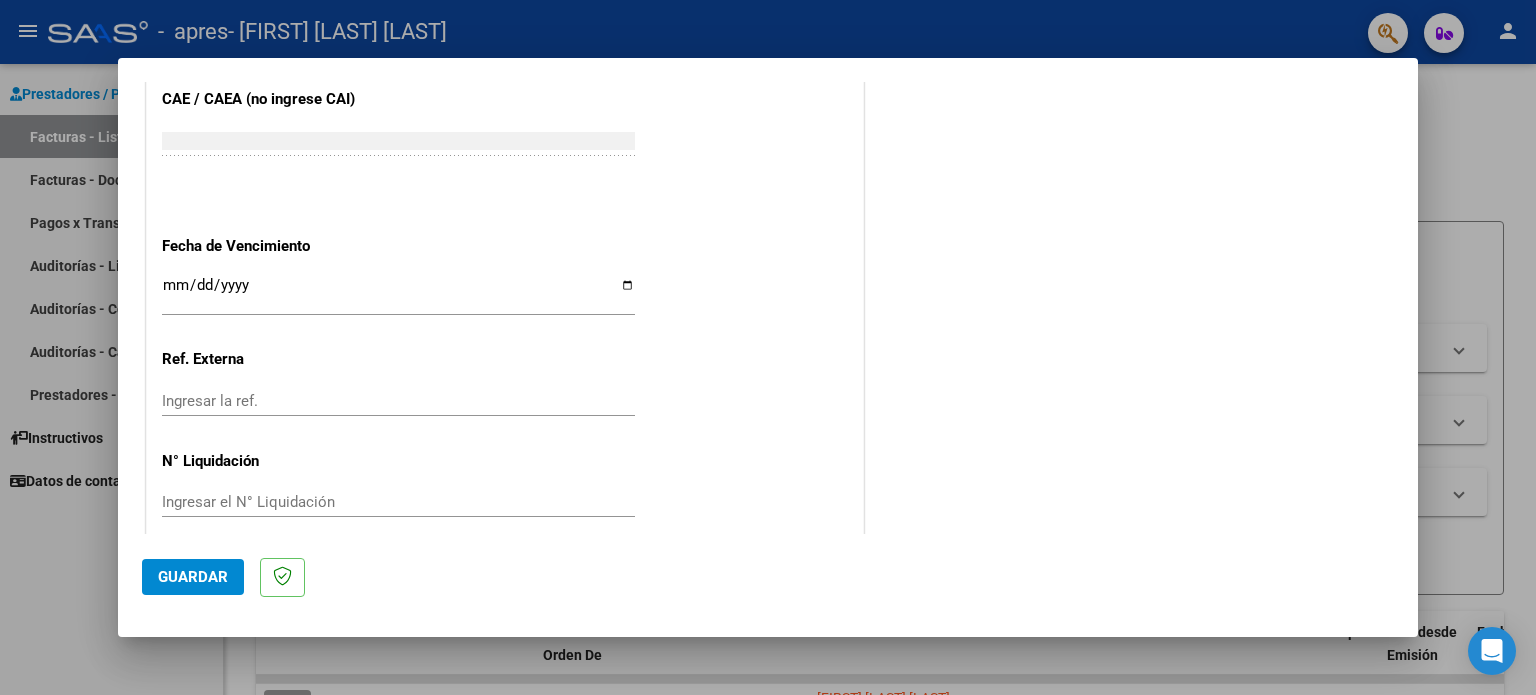 scroll, scrollTop: 1268, scrollLeft: 0, axis: vertical 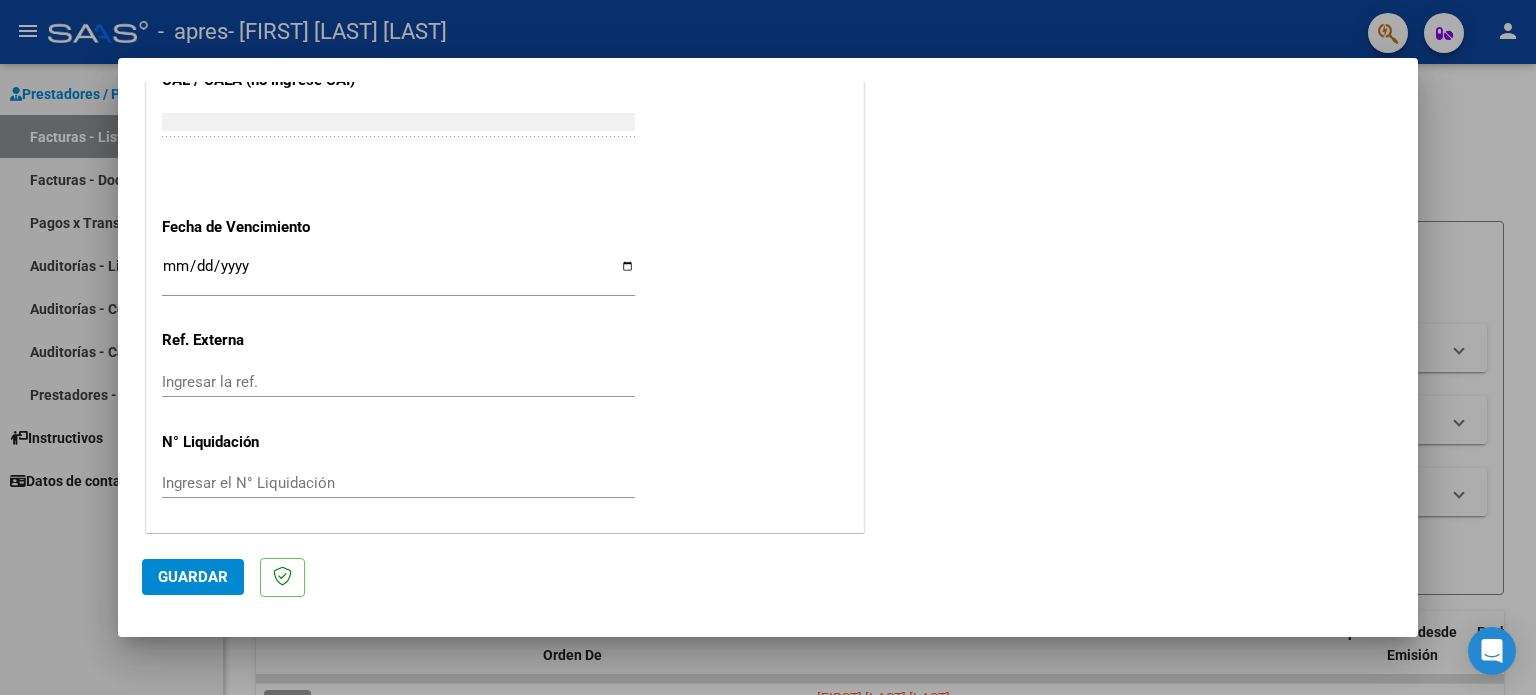 click on "Ingresar la fecha" at bounding box center [398, 274] 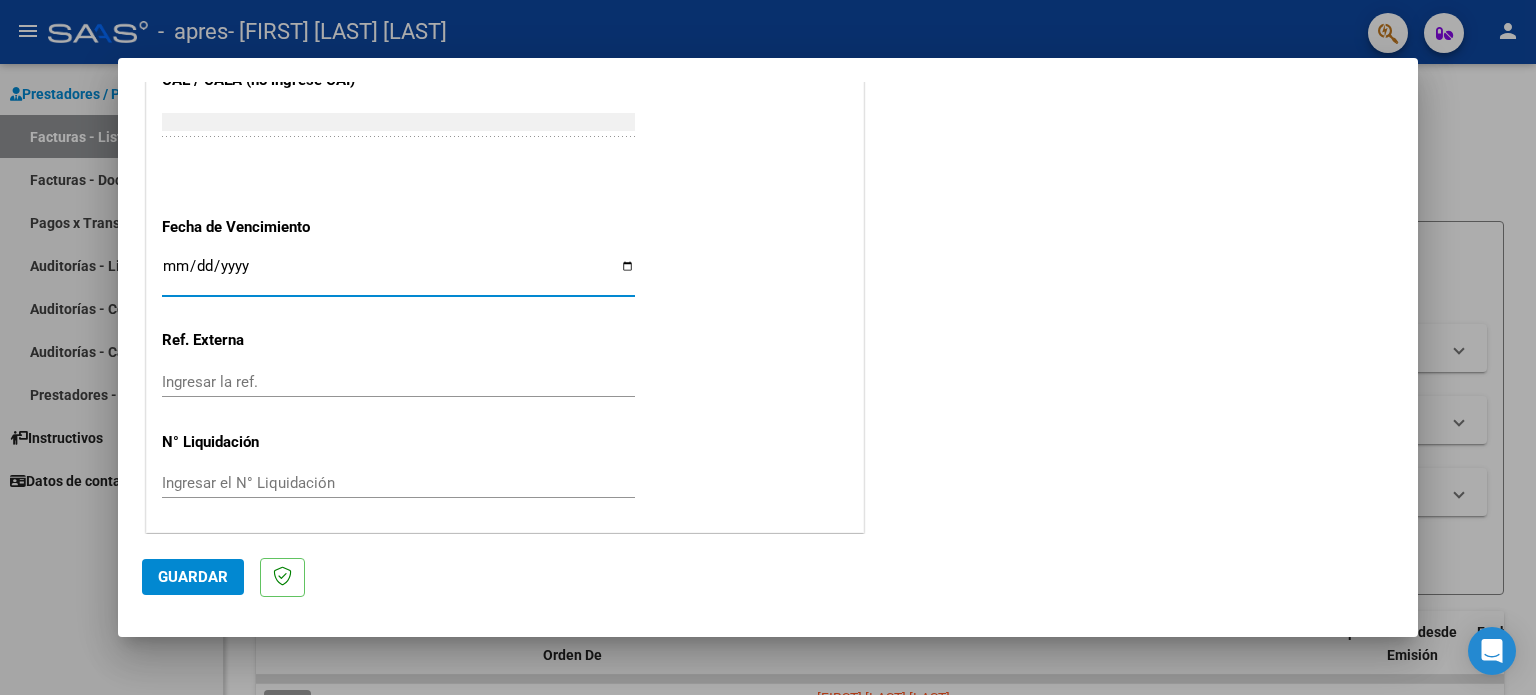 type on "2025-08-11" 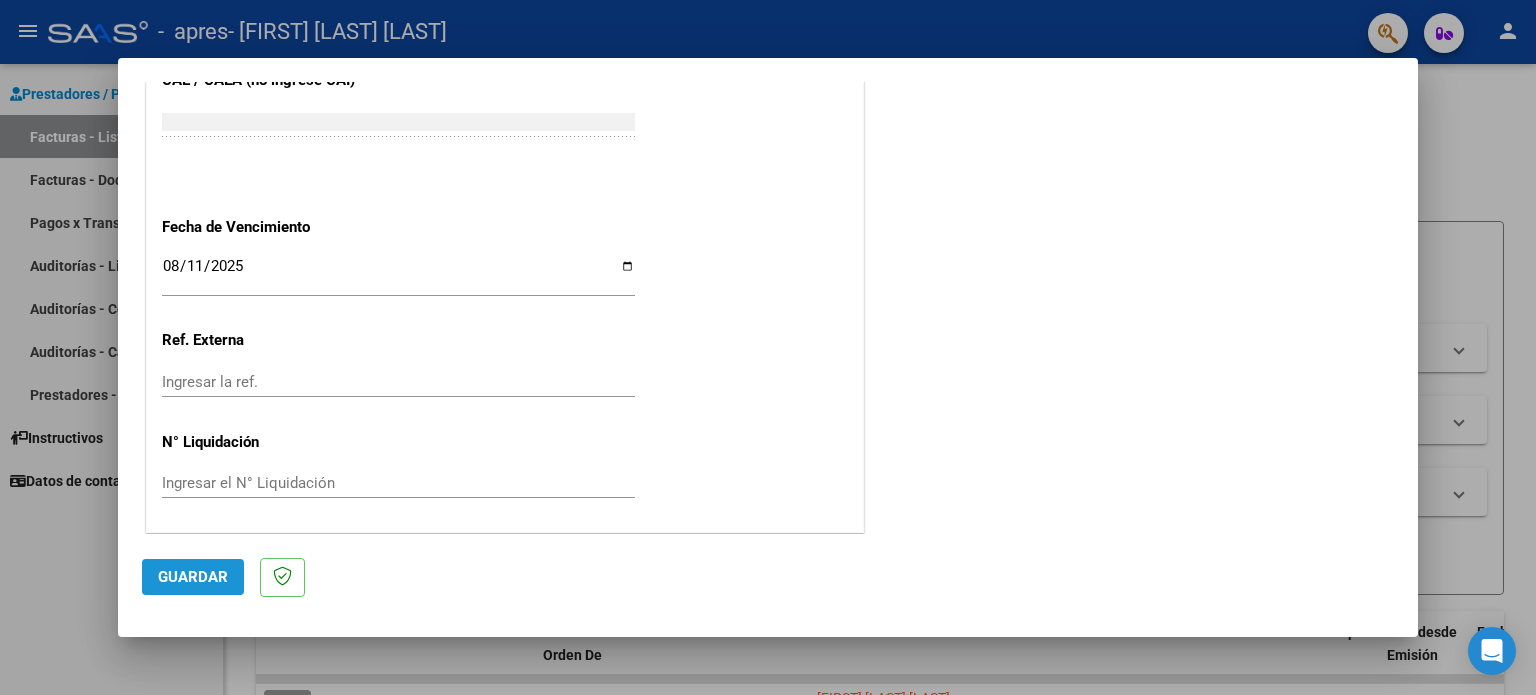 click on "Guardar" 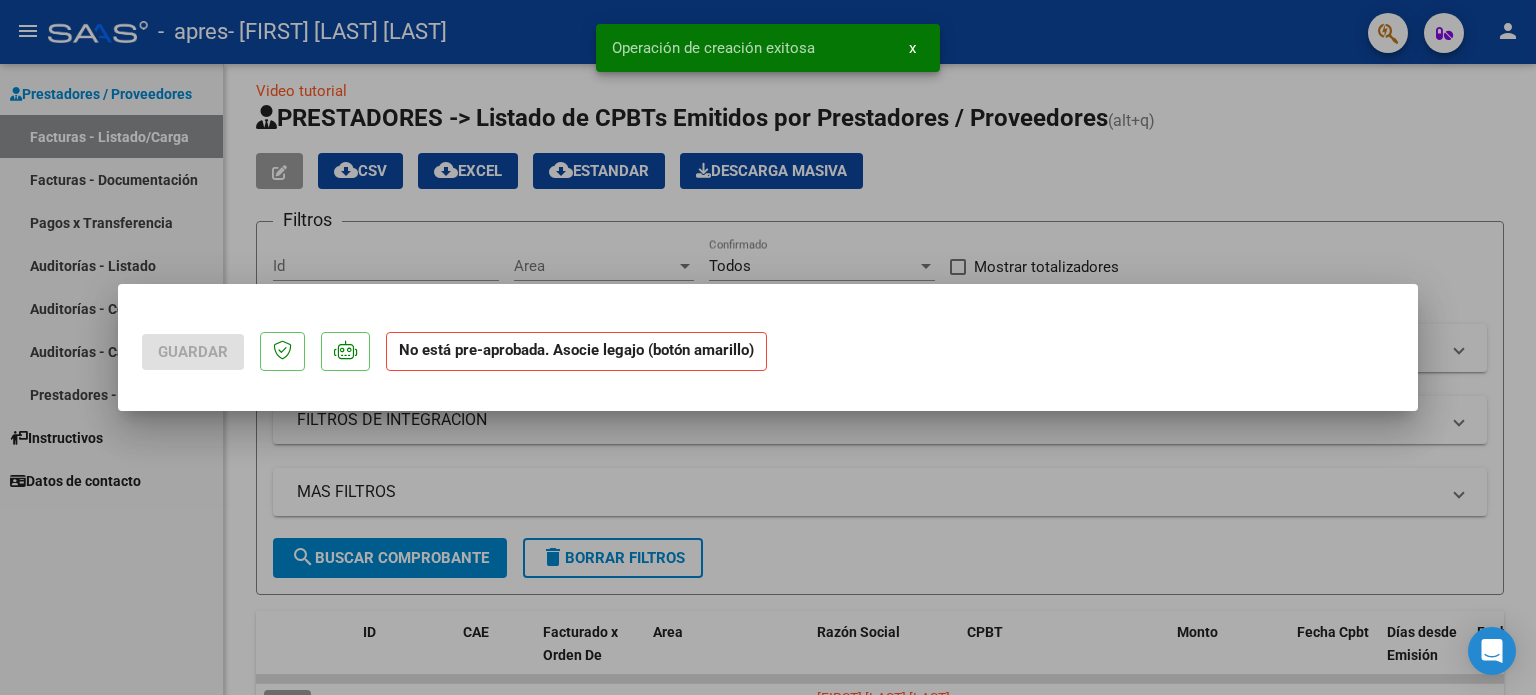 scroll, scrollTop: 0, scrollLeft: 0, axis: both 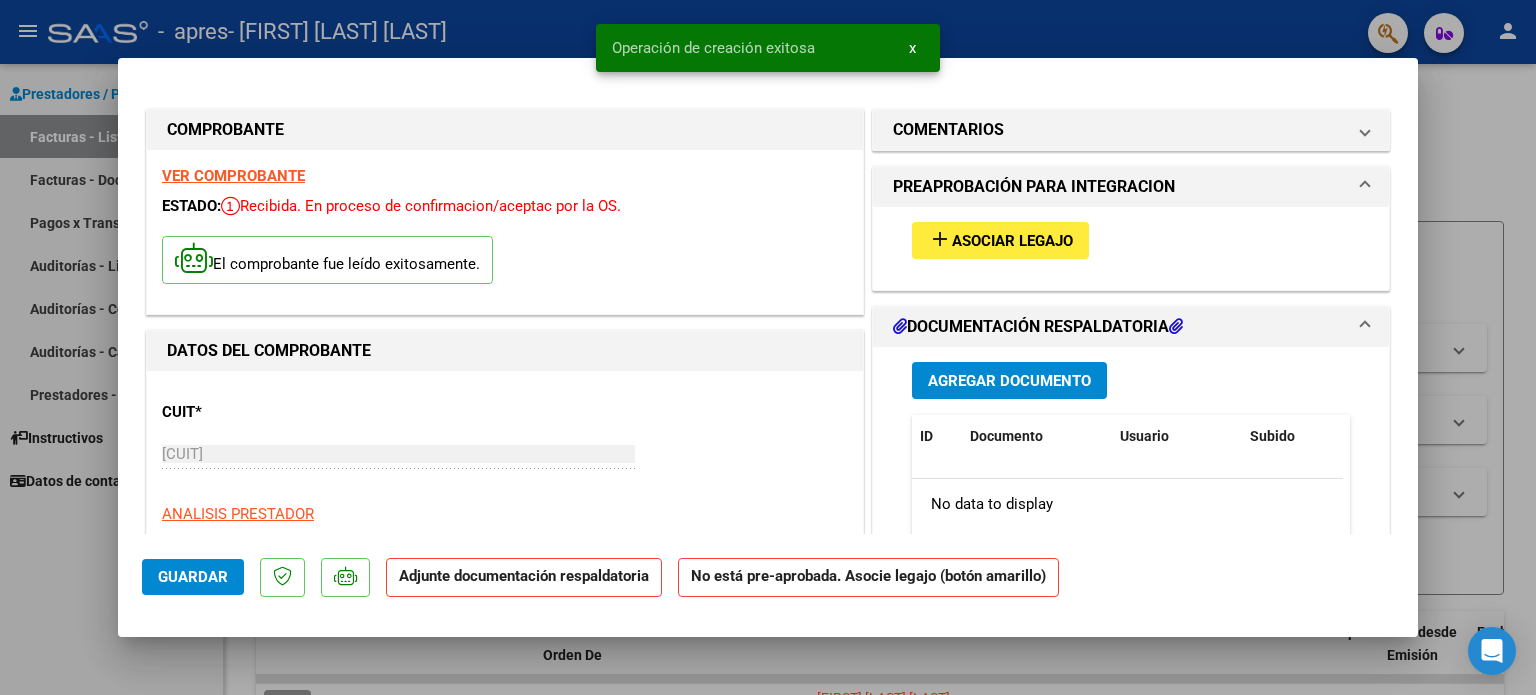 click on "Asociar Legajo" at bounding box center [1012, 241] 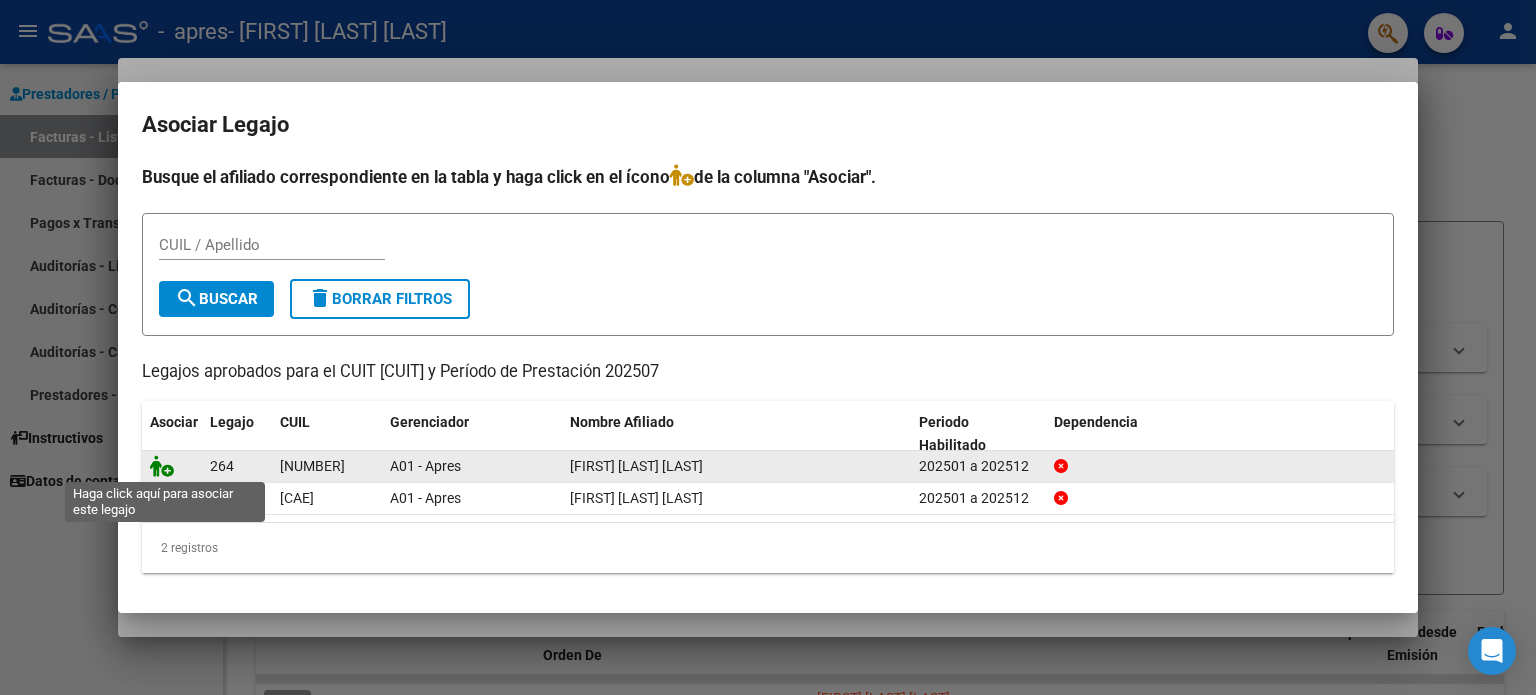 click 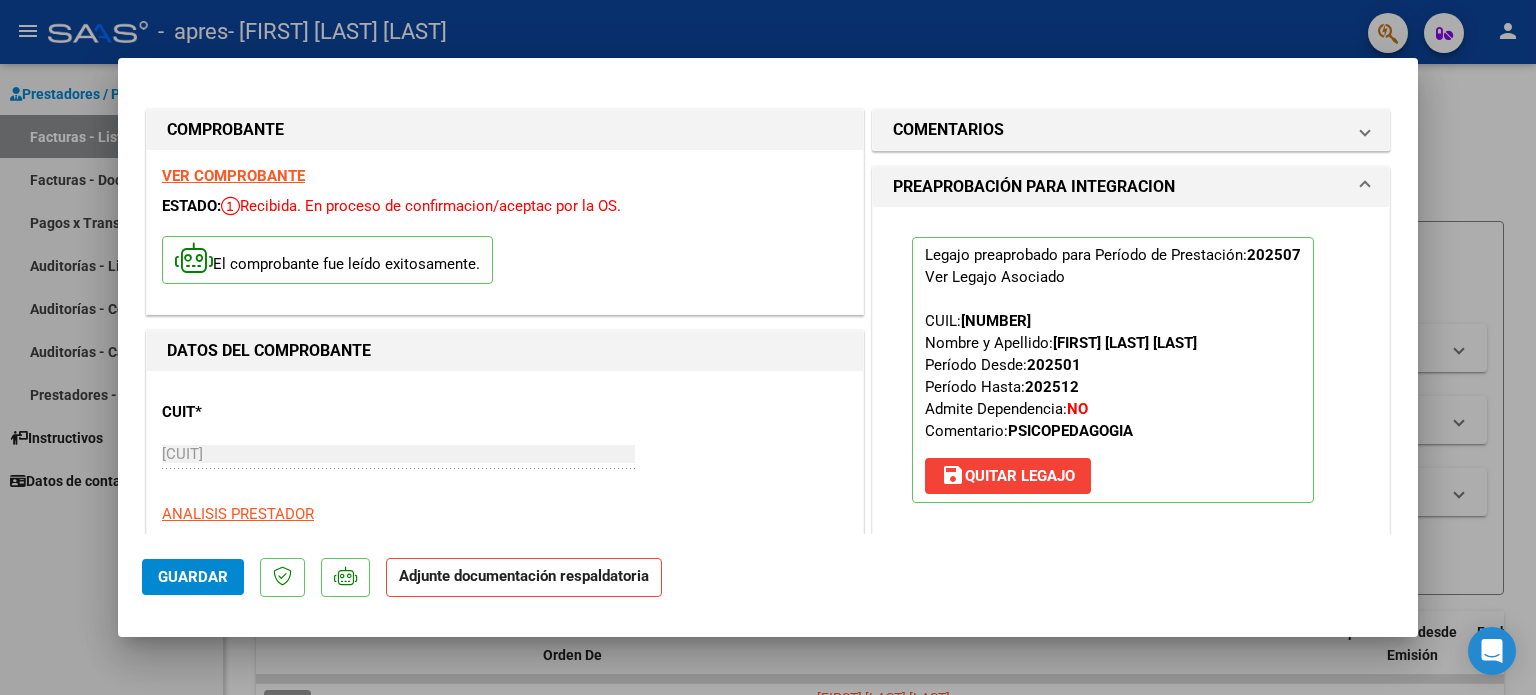 click on "Adjunte documentación respaldatoria" 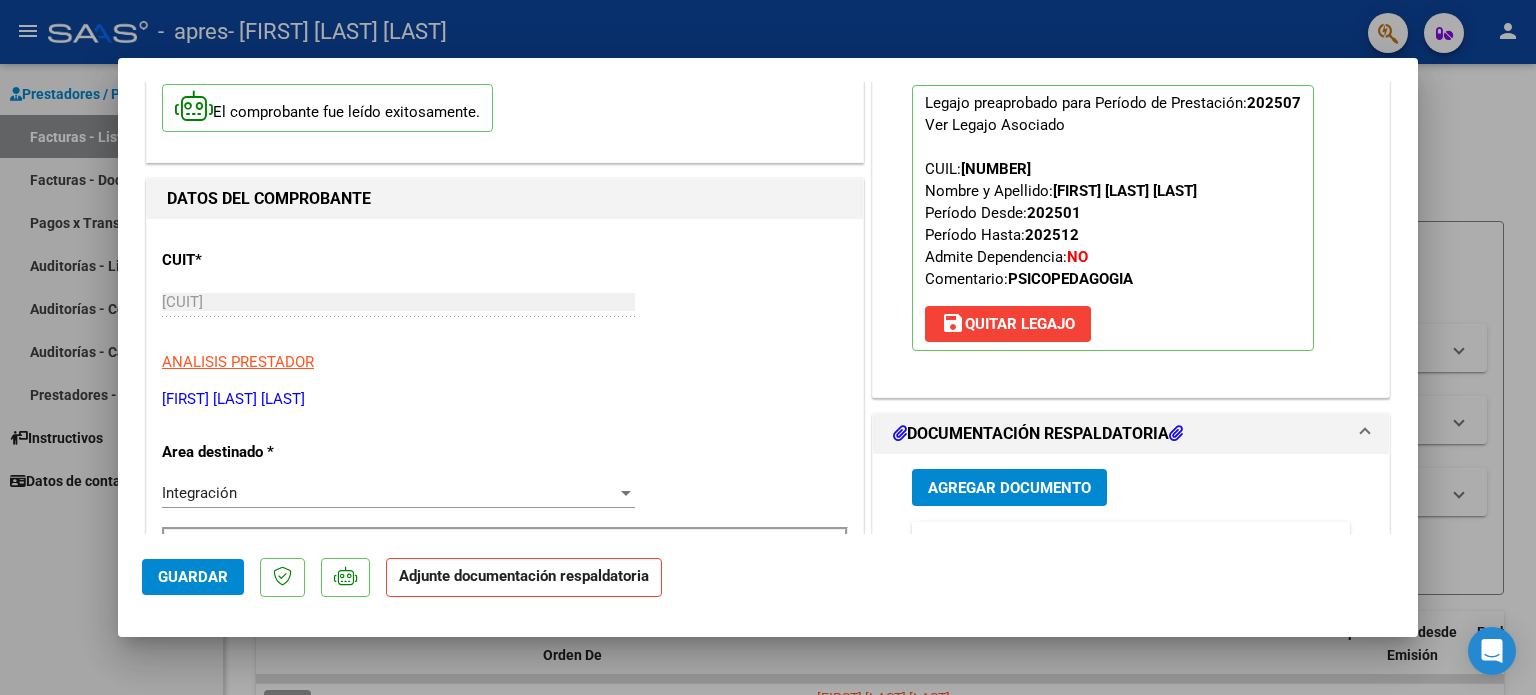 scroll, scrollTop: 0, scrollLeft: 0, axis: both 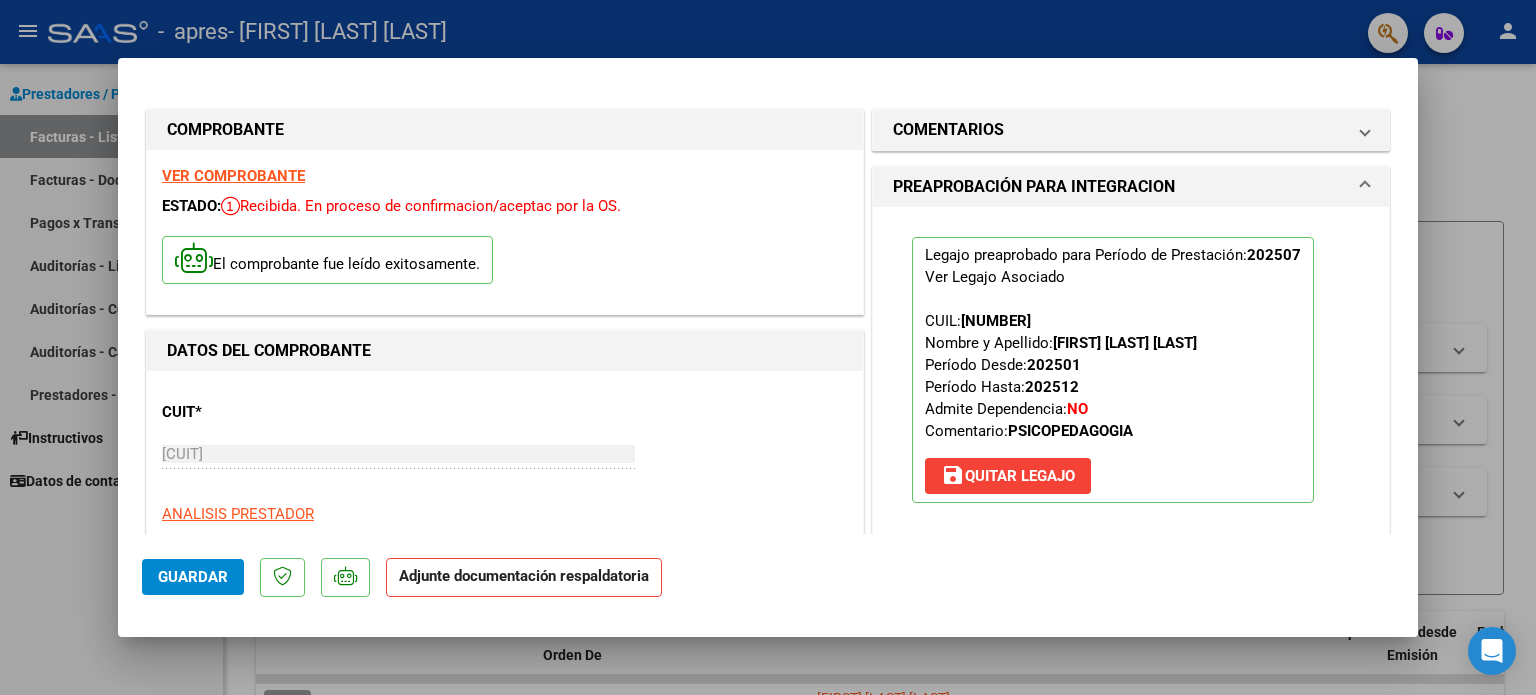 click on "Adjunte documentación respaldatoria" 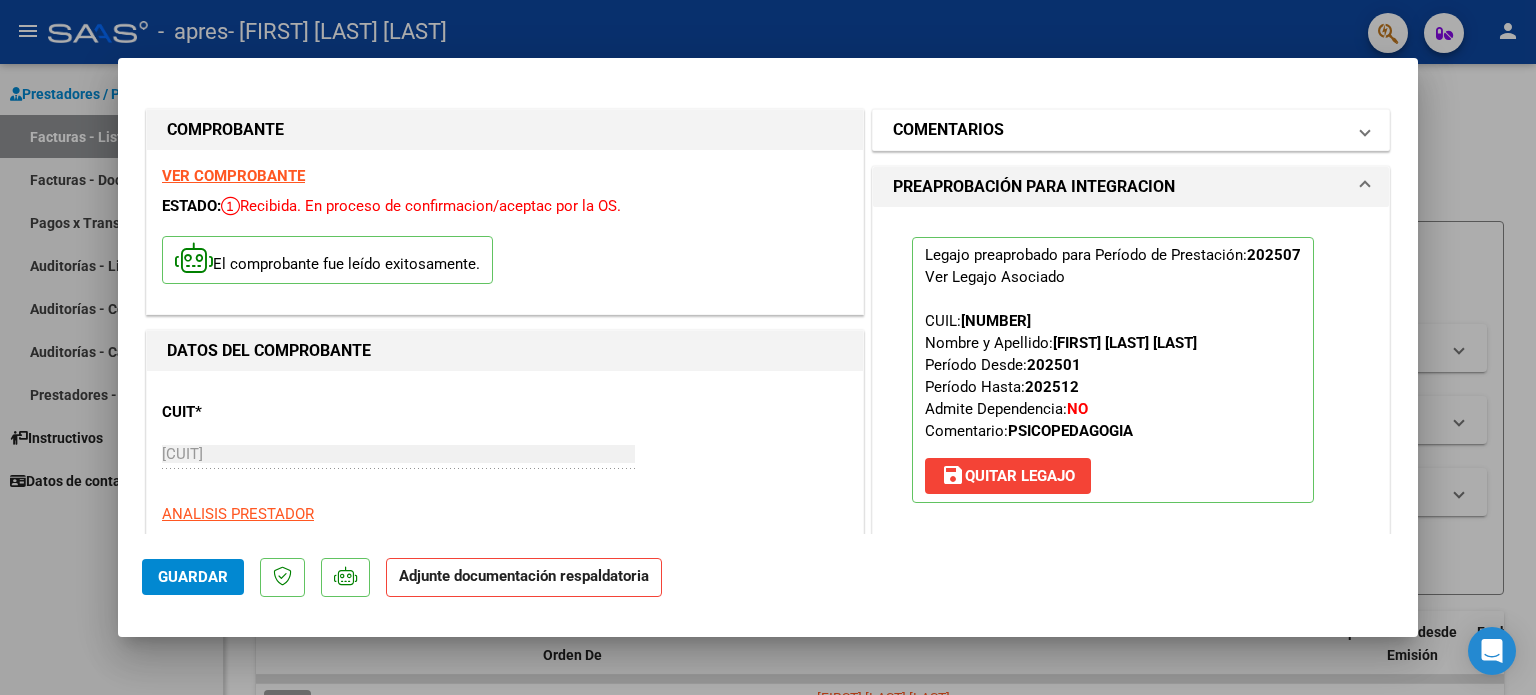 click on "COMENTARIOS" at bounding box center [1119, 130] 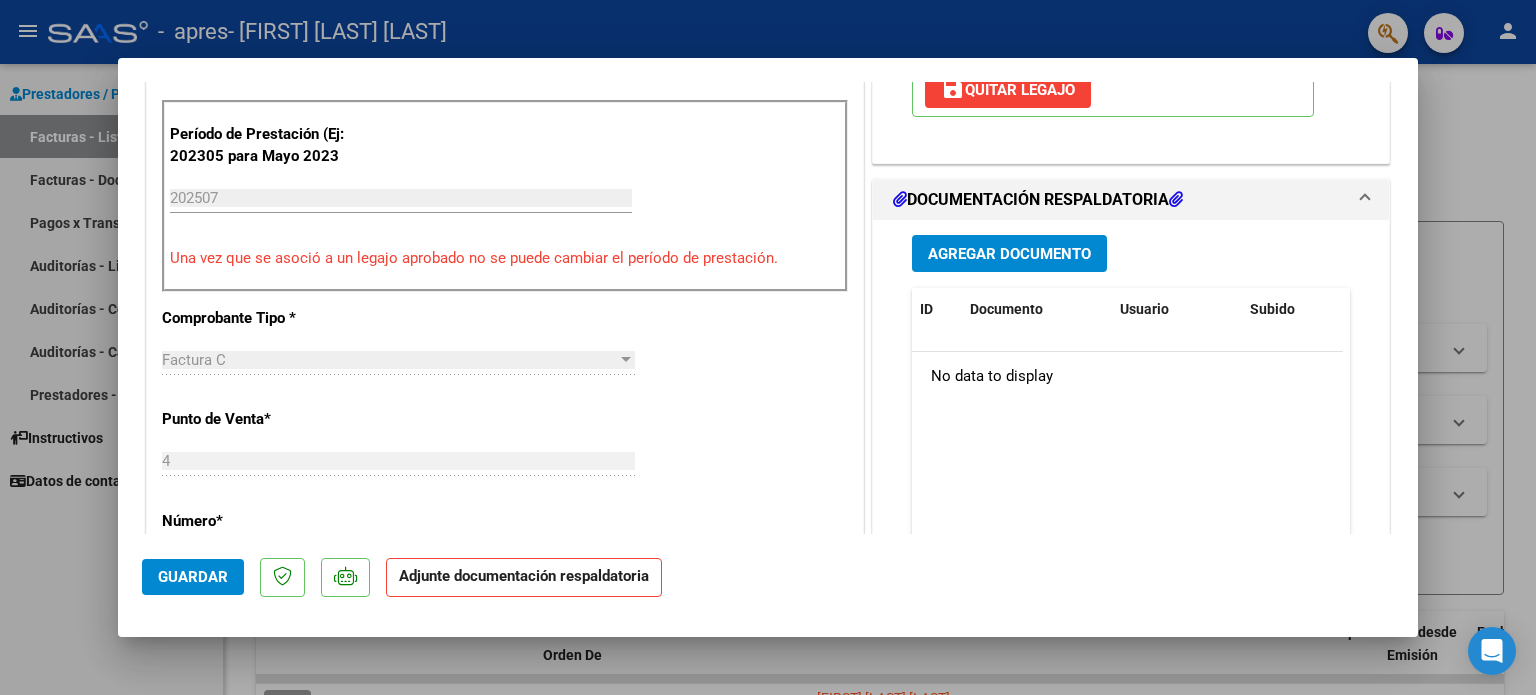 scroll, scrollTop: 572, scrollLeft: 0, axis: vertical 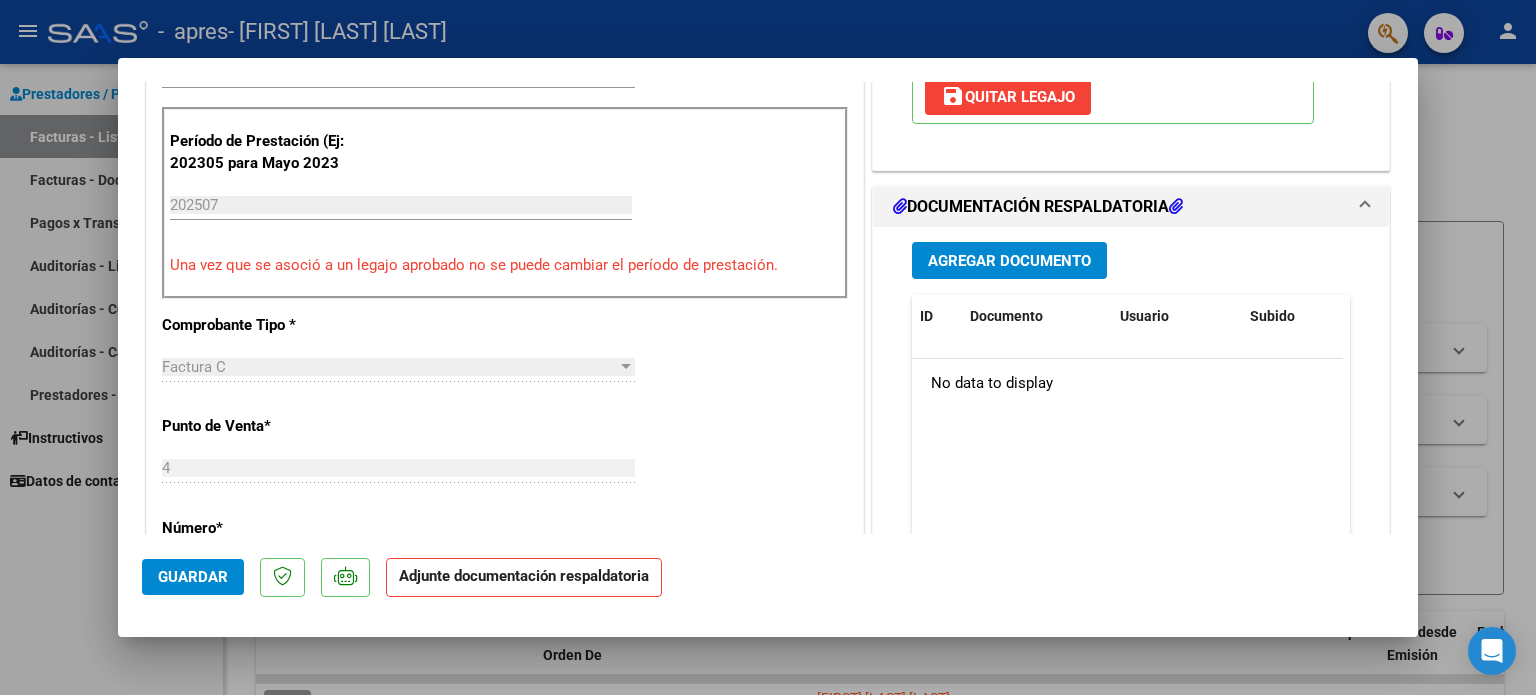 click on "Agregar Documento" at bounding box center (1009, 260) 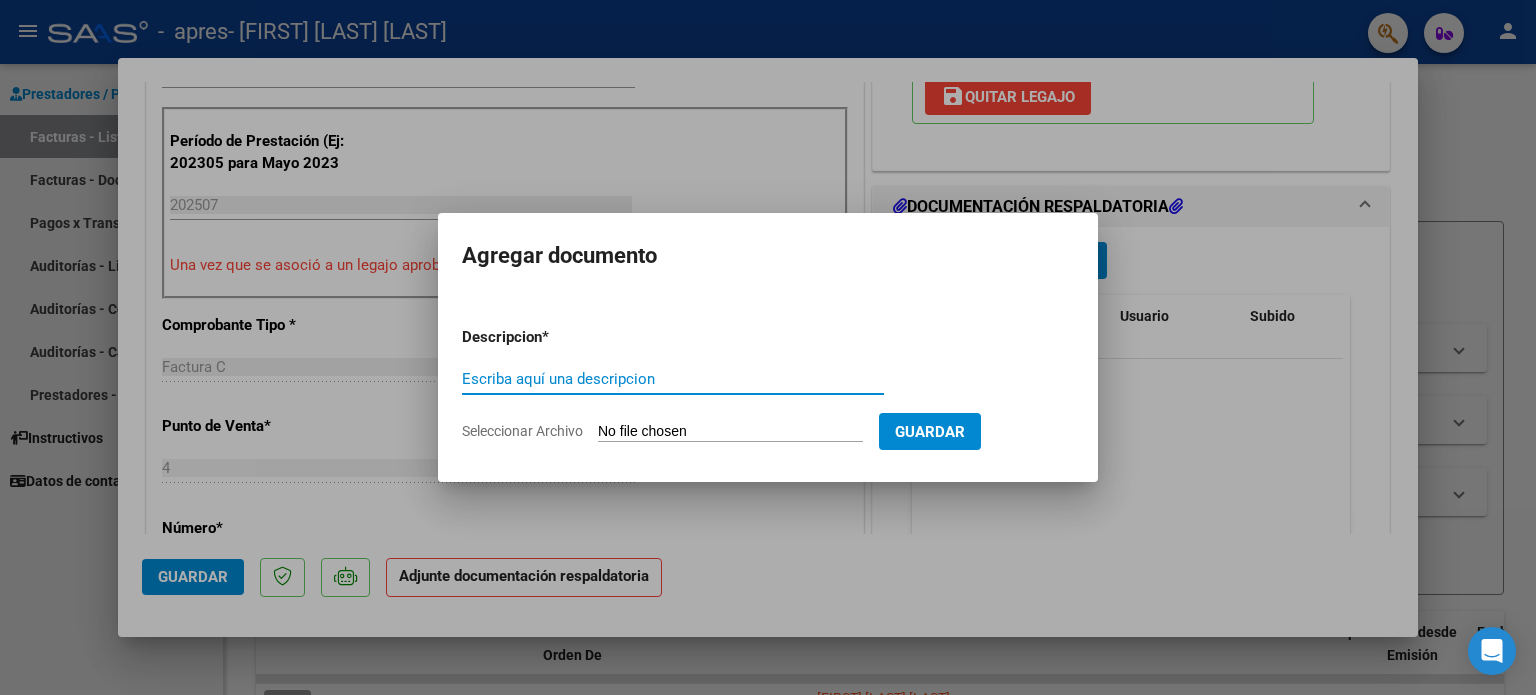 click on "Escriba aquí una descripcion" at bounding box center (673, 379) 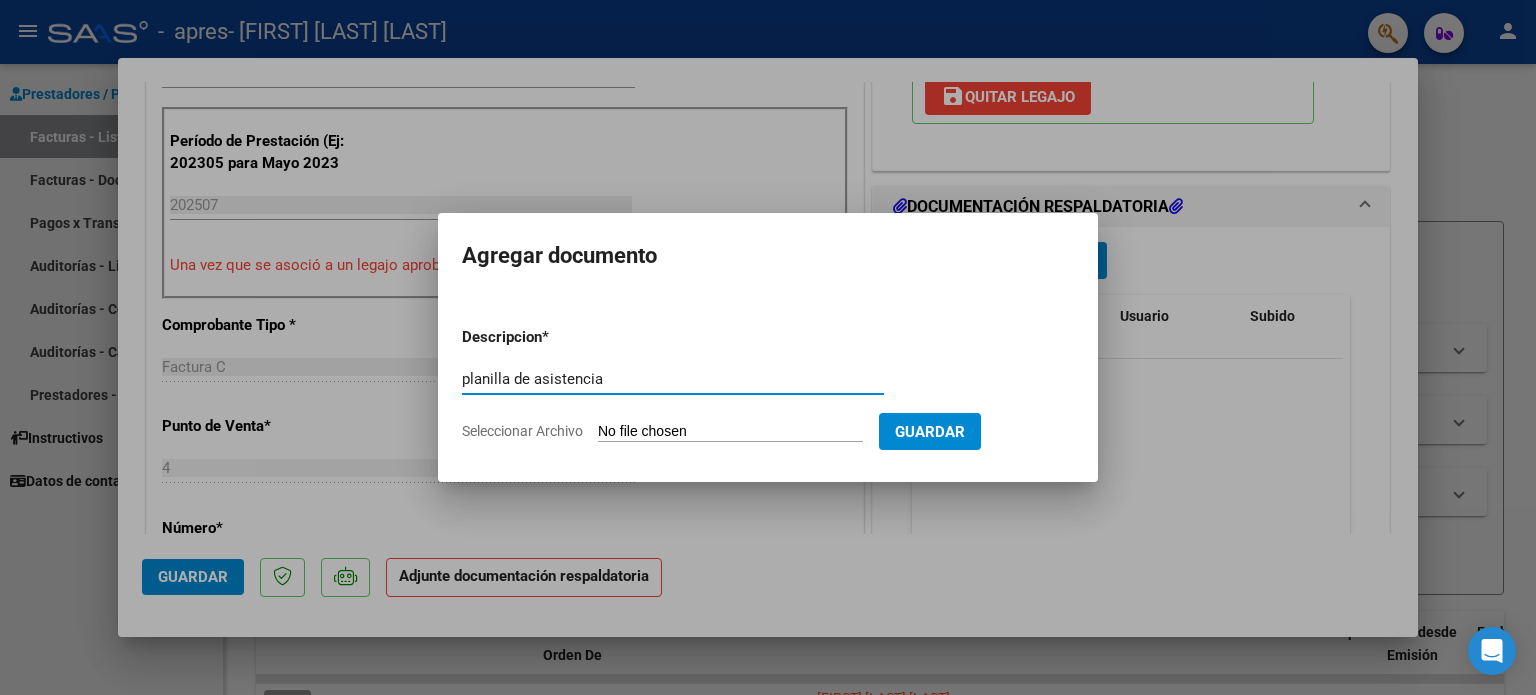 type on "planilla de asistencia" 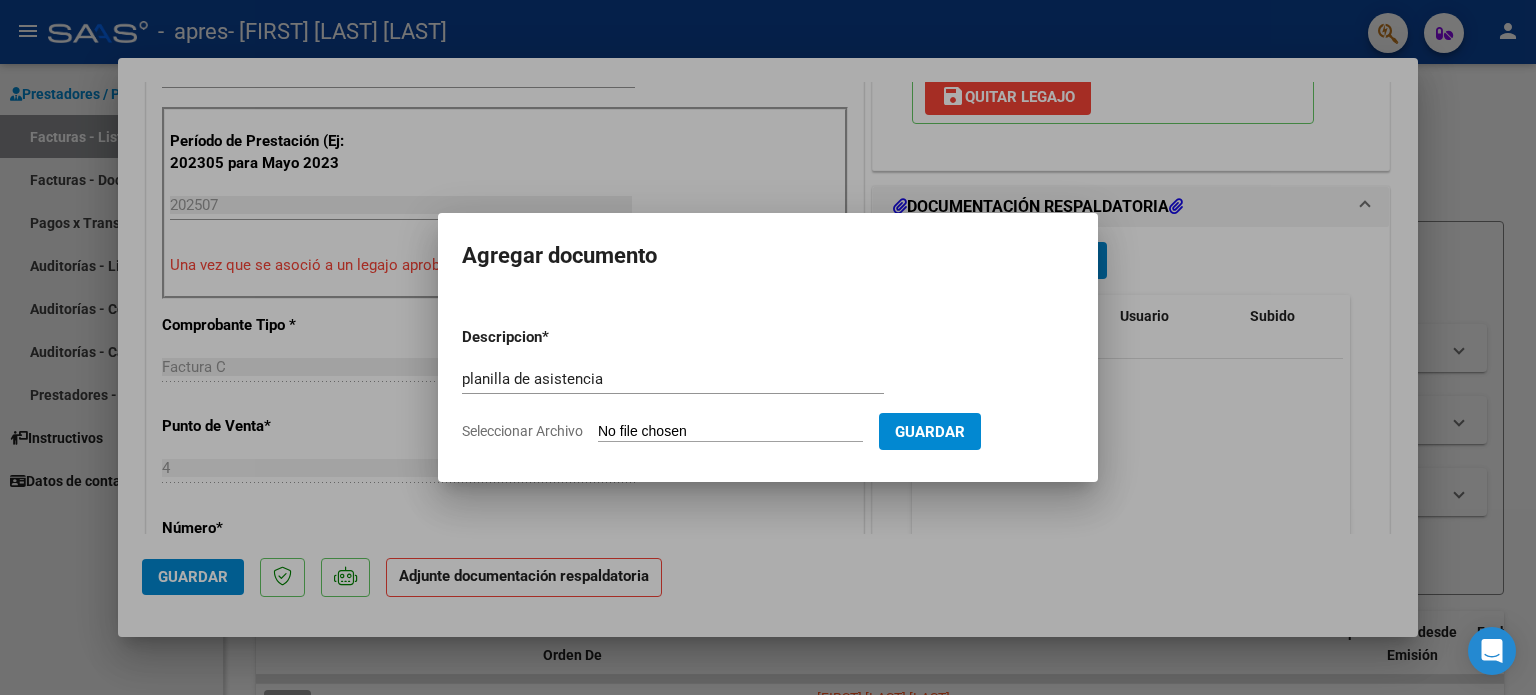 type on "C:\fakepath\[NAME].pdf" 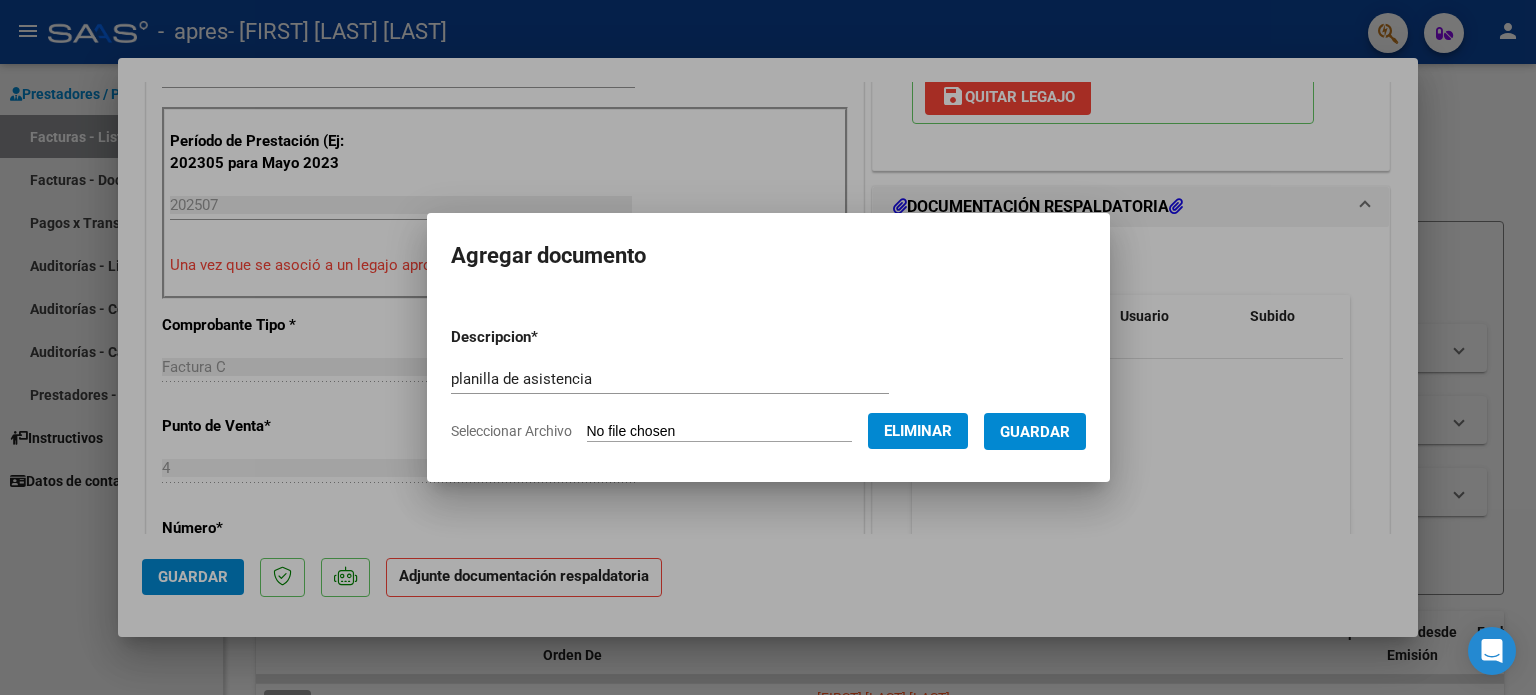 click on "Guardar" at bounding box center [1035, 432] 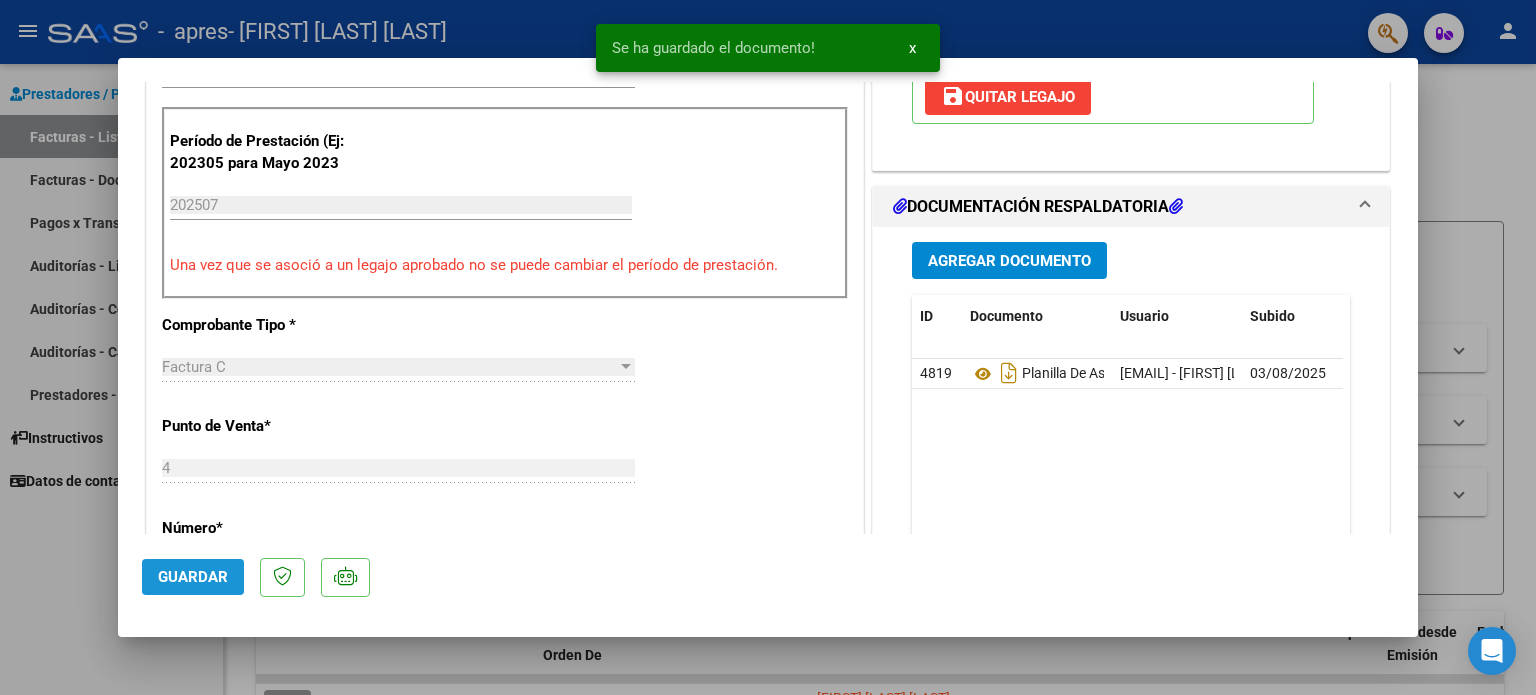 click on "Guardar" 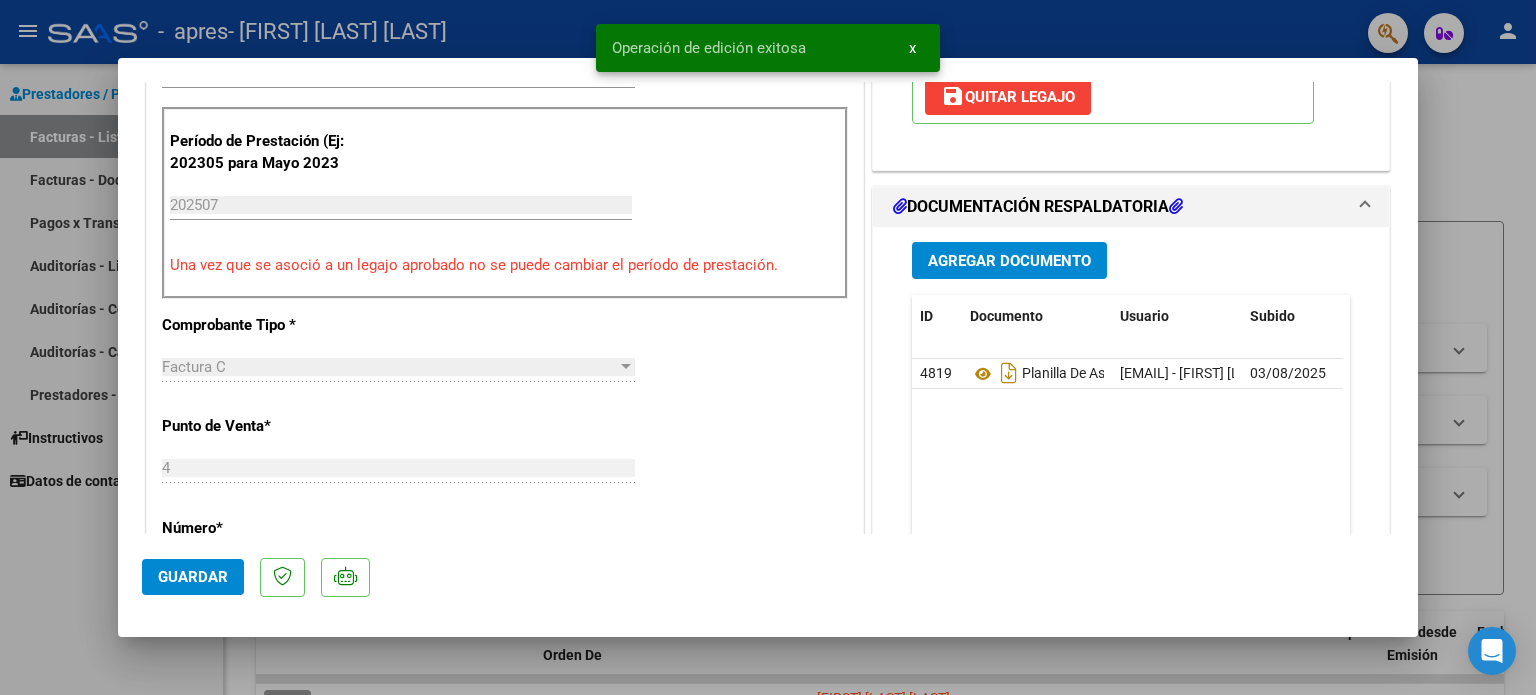 click at bounding box center (768, 347) 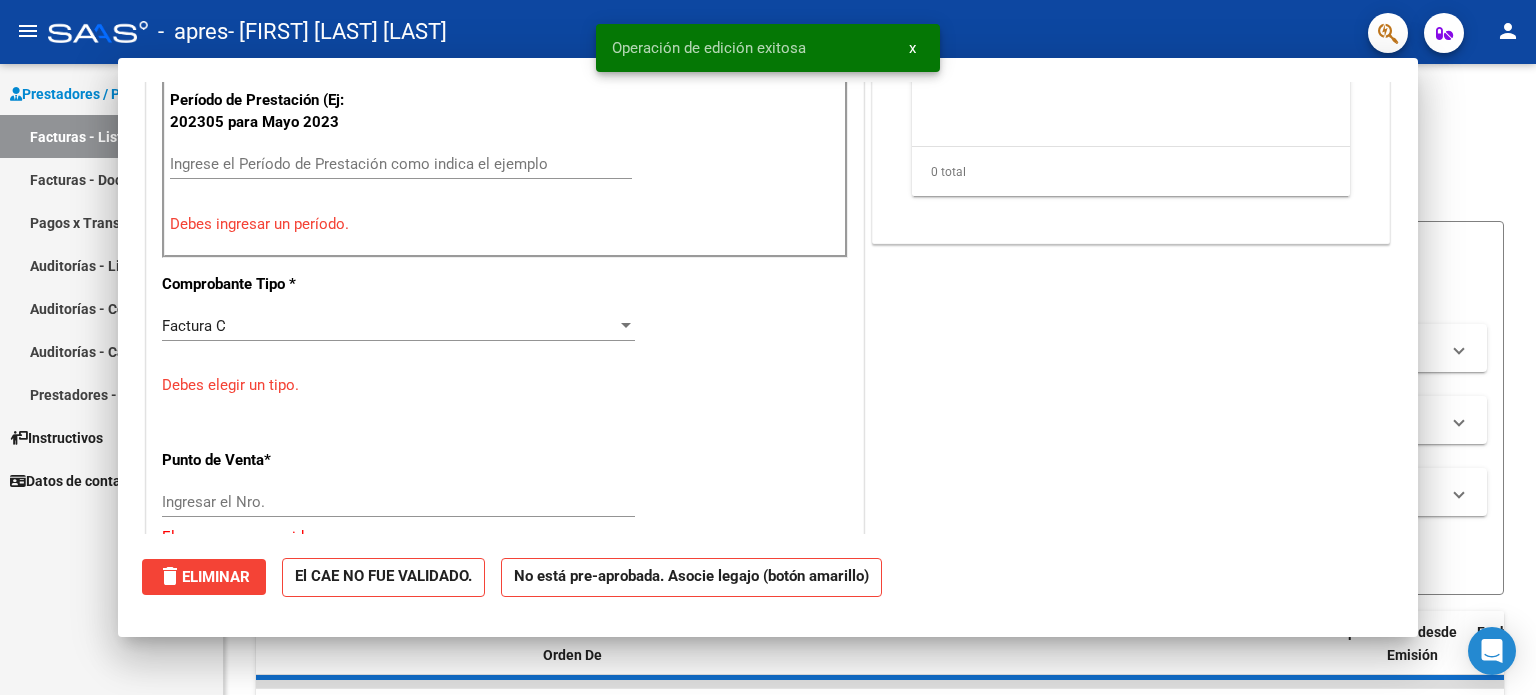 scroll, scrollTop: 0, scrollLeft: 0, axis: both 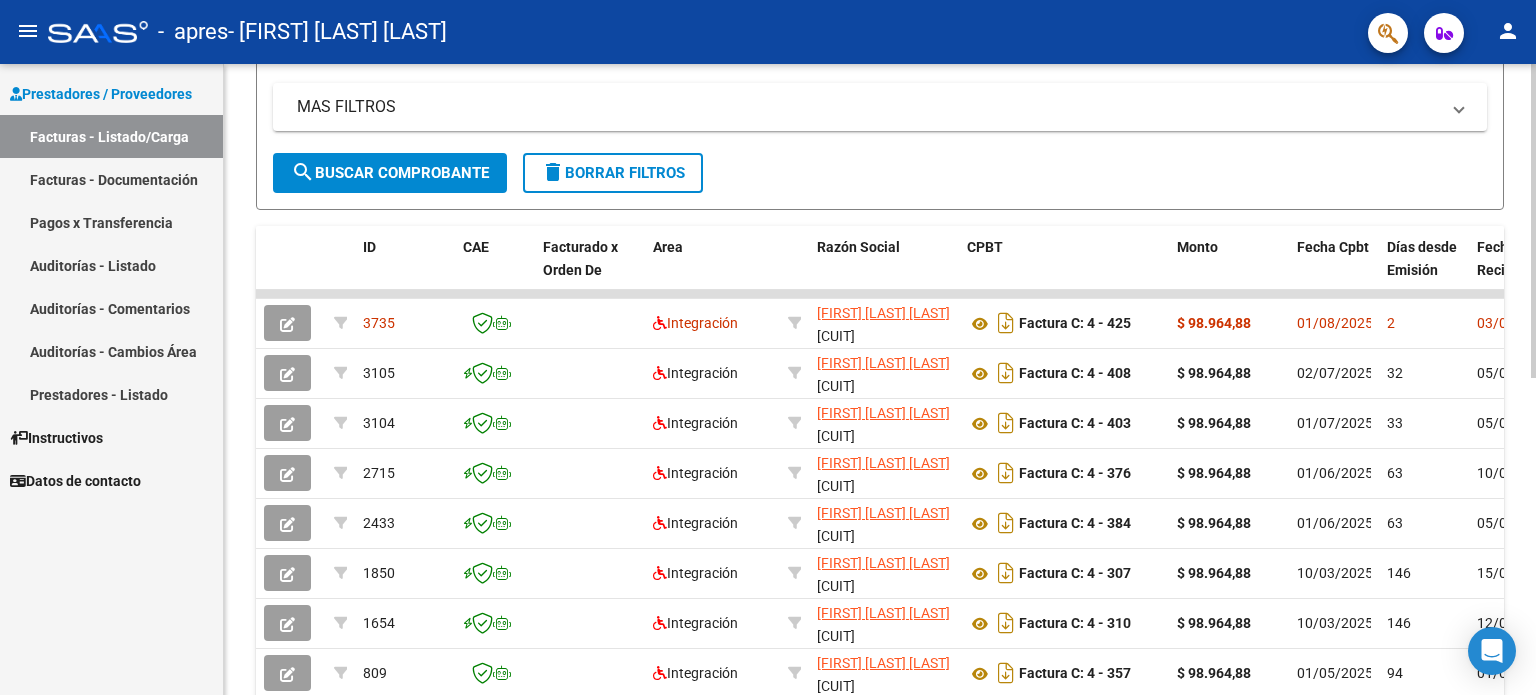 click 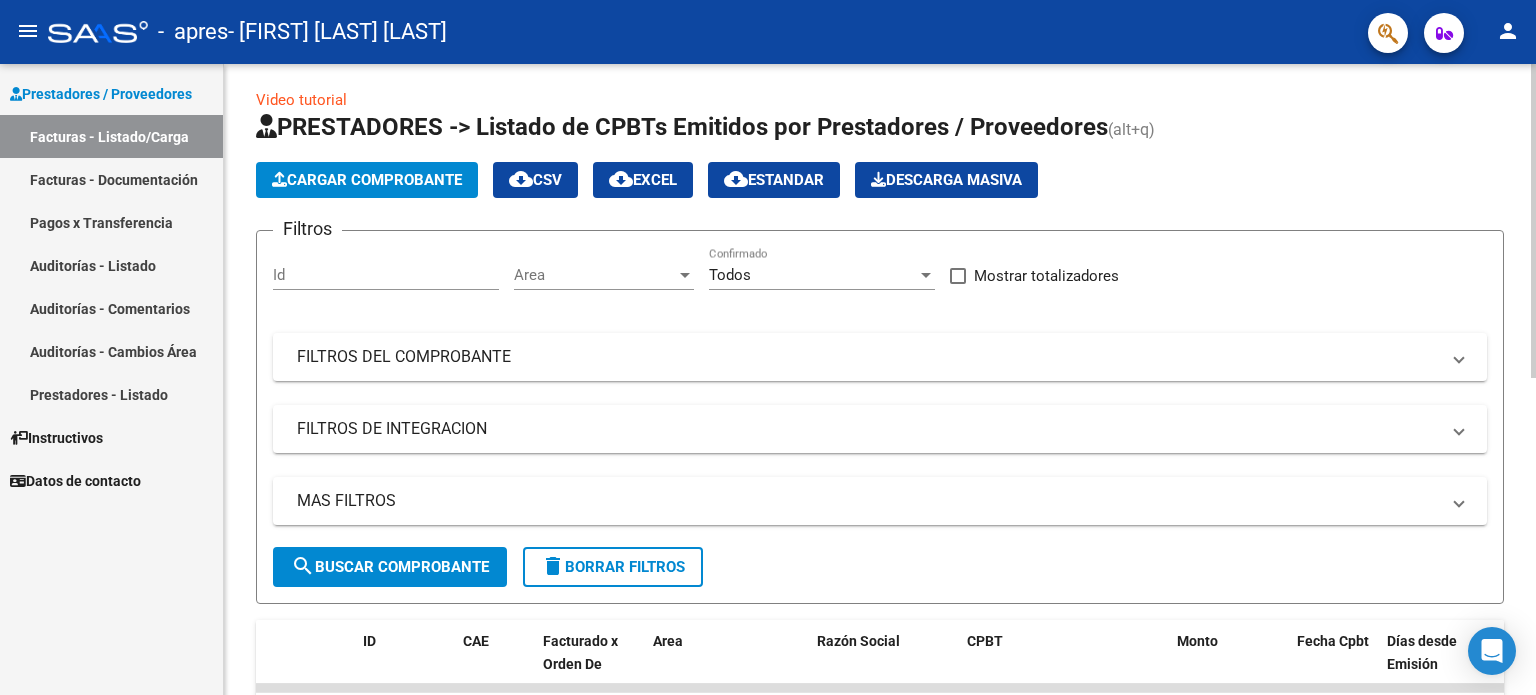 scroll, scrollTop: 0, scrollLeft: 0, axis: both 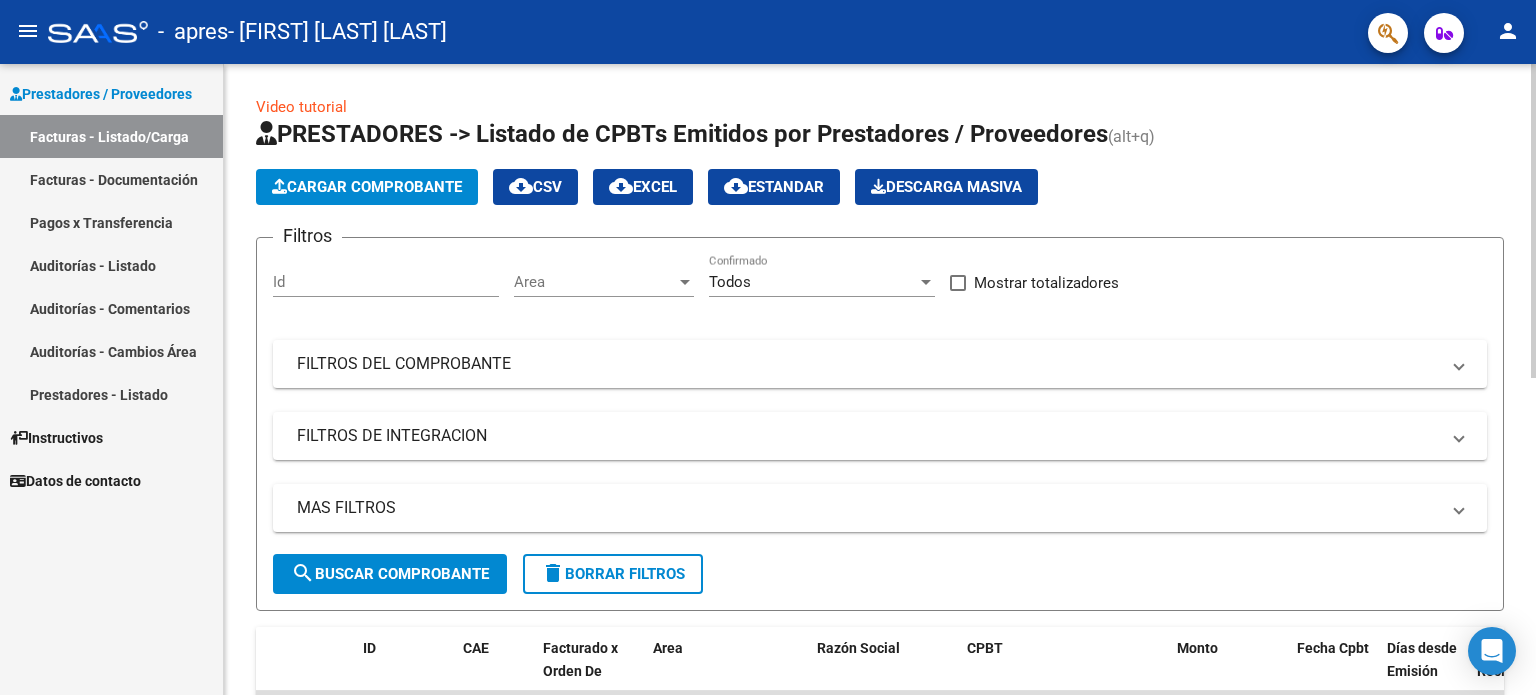 click 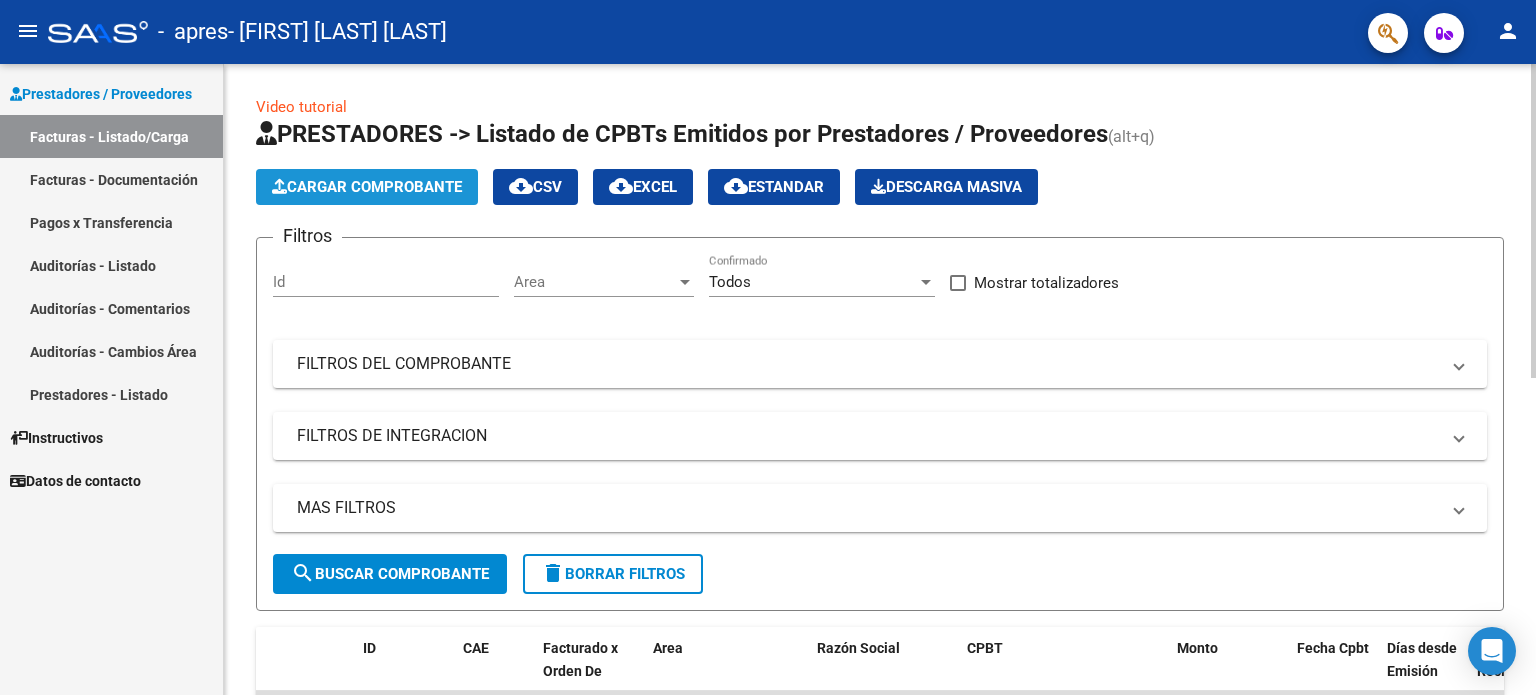 click on "Cargar Comprobante" 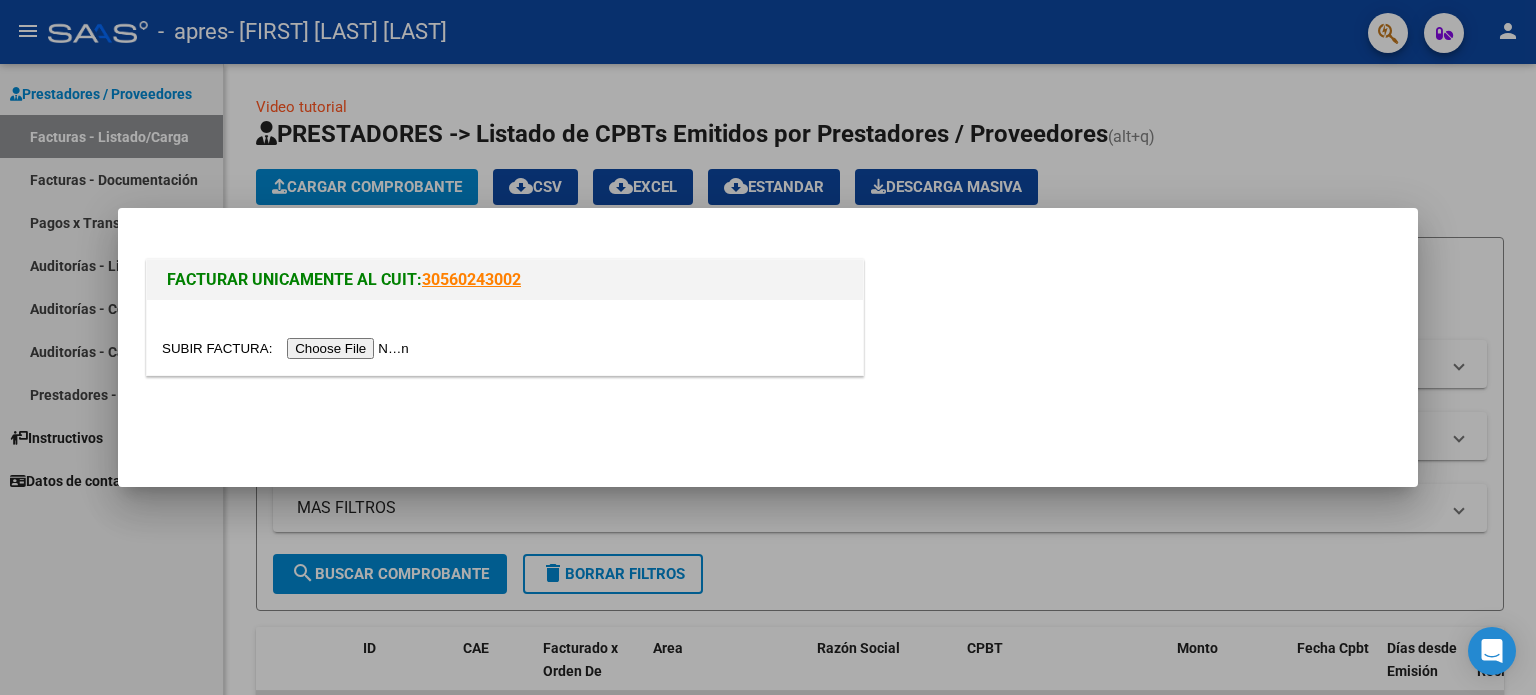 click at bounding box center (288, 348) 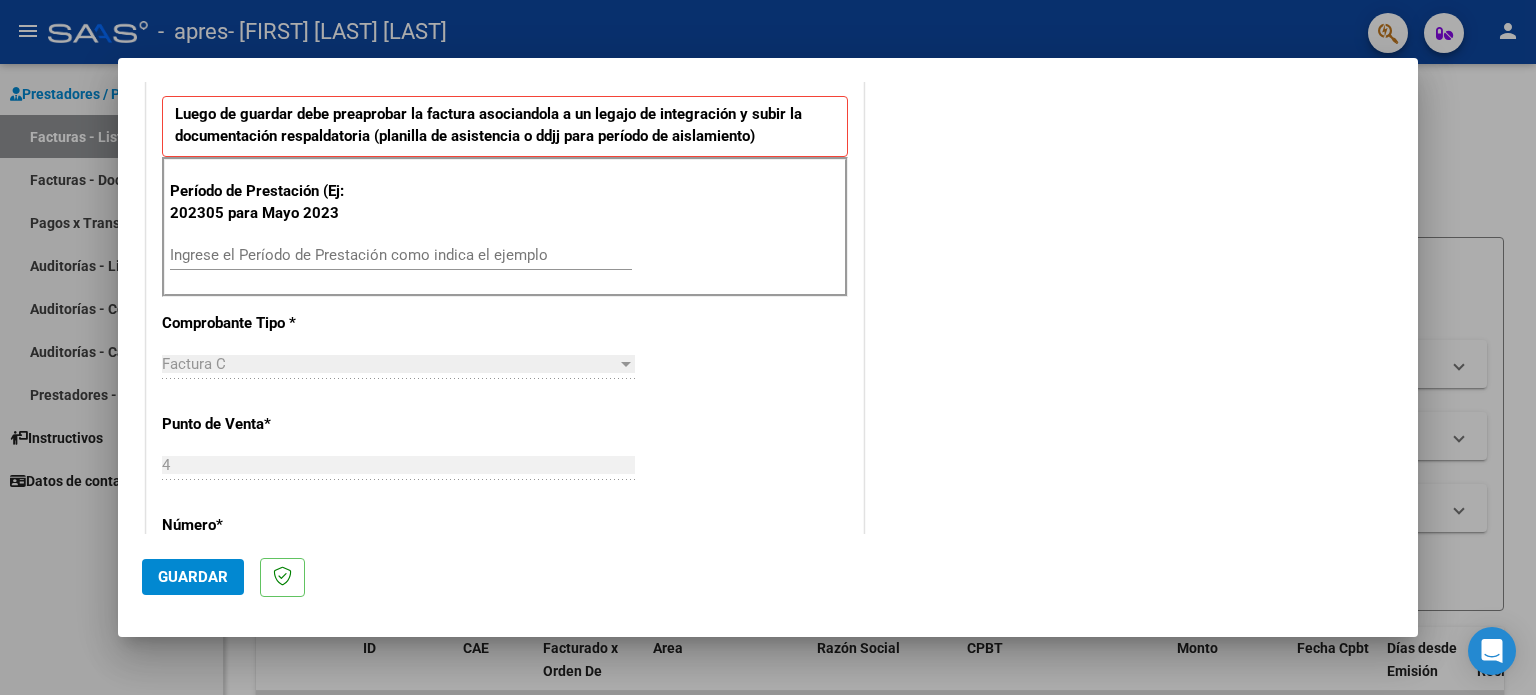 scroll, scrollTop: 550, scrollLeft: 0, axis: vertical 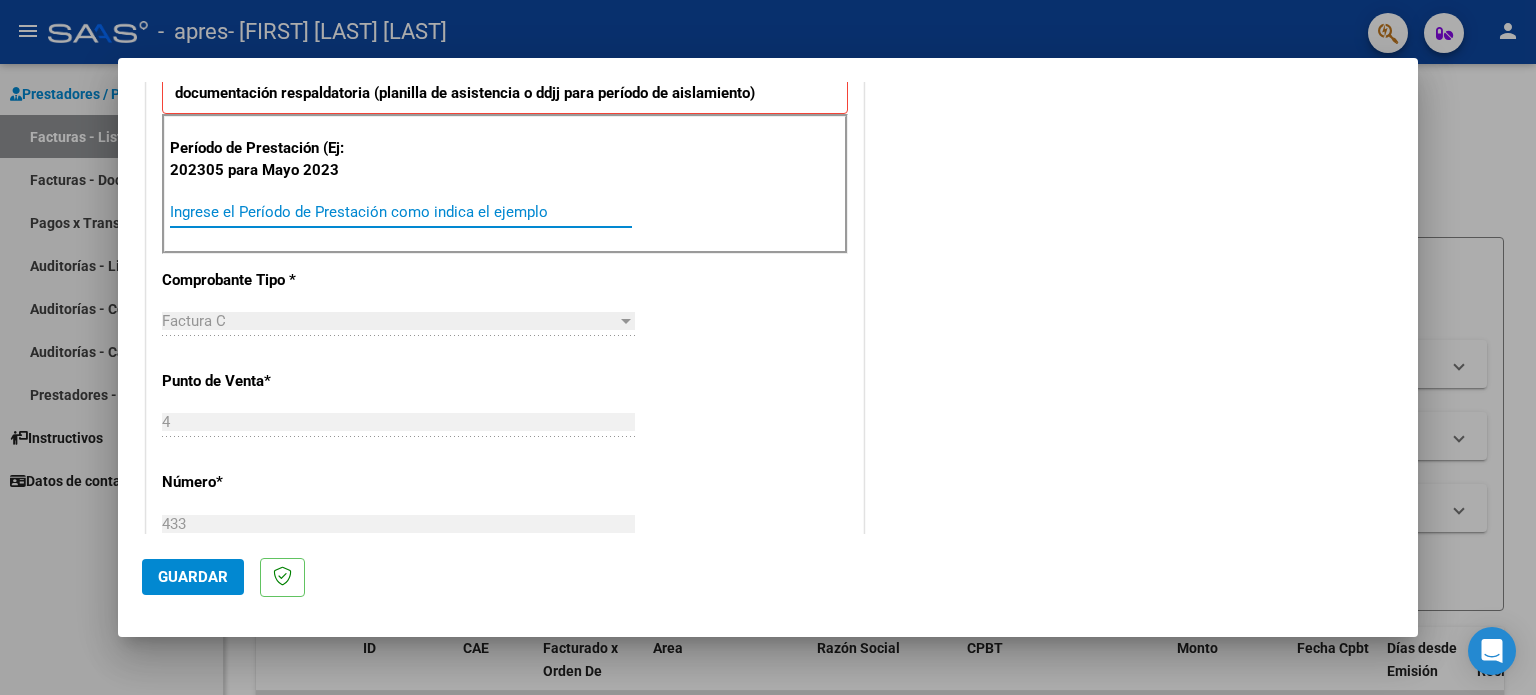 click on "Ingrese el Período de Prestación como indica el ejemplo" at bounding box center [401, 212] 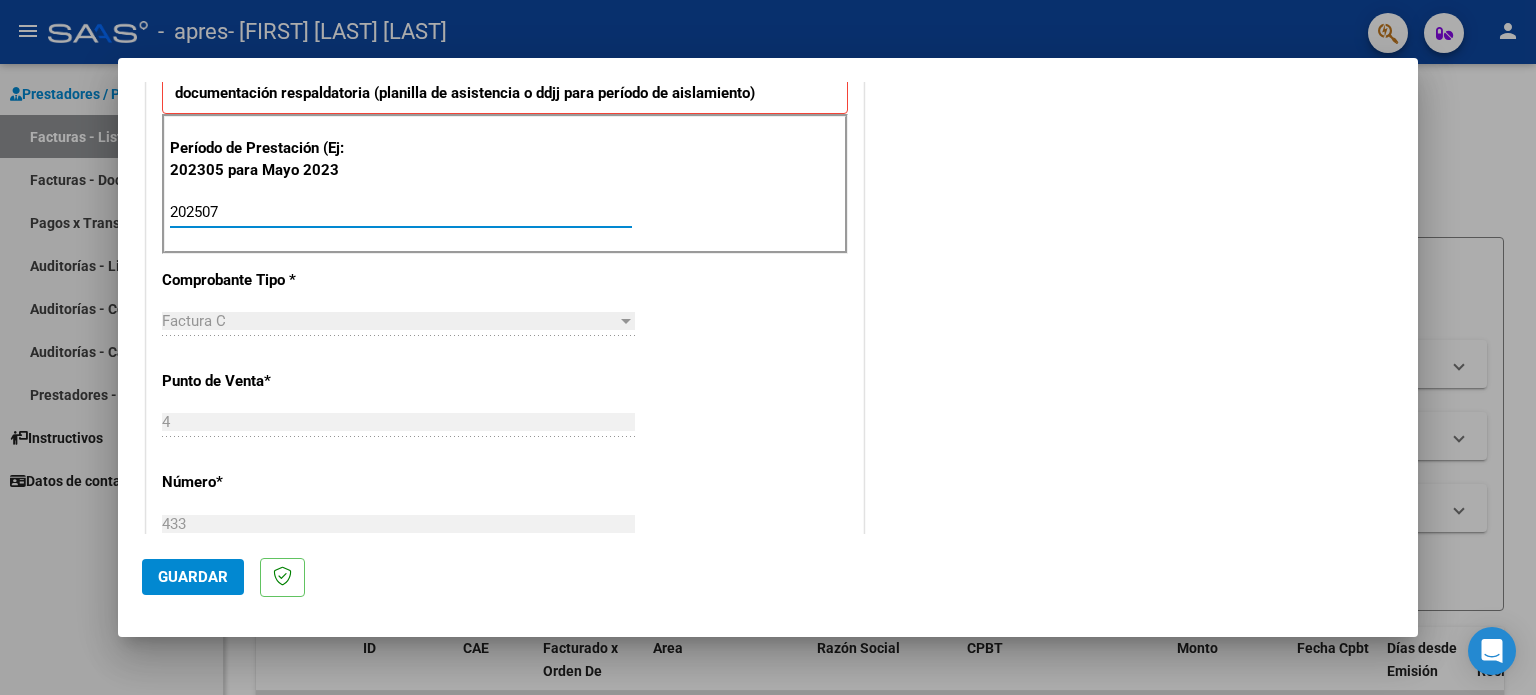 type on "202507" 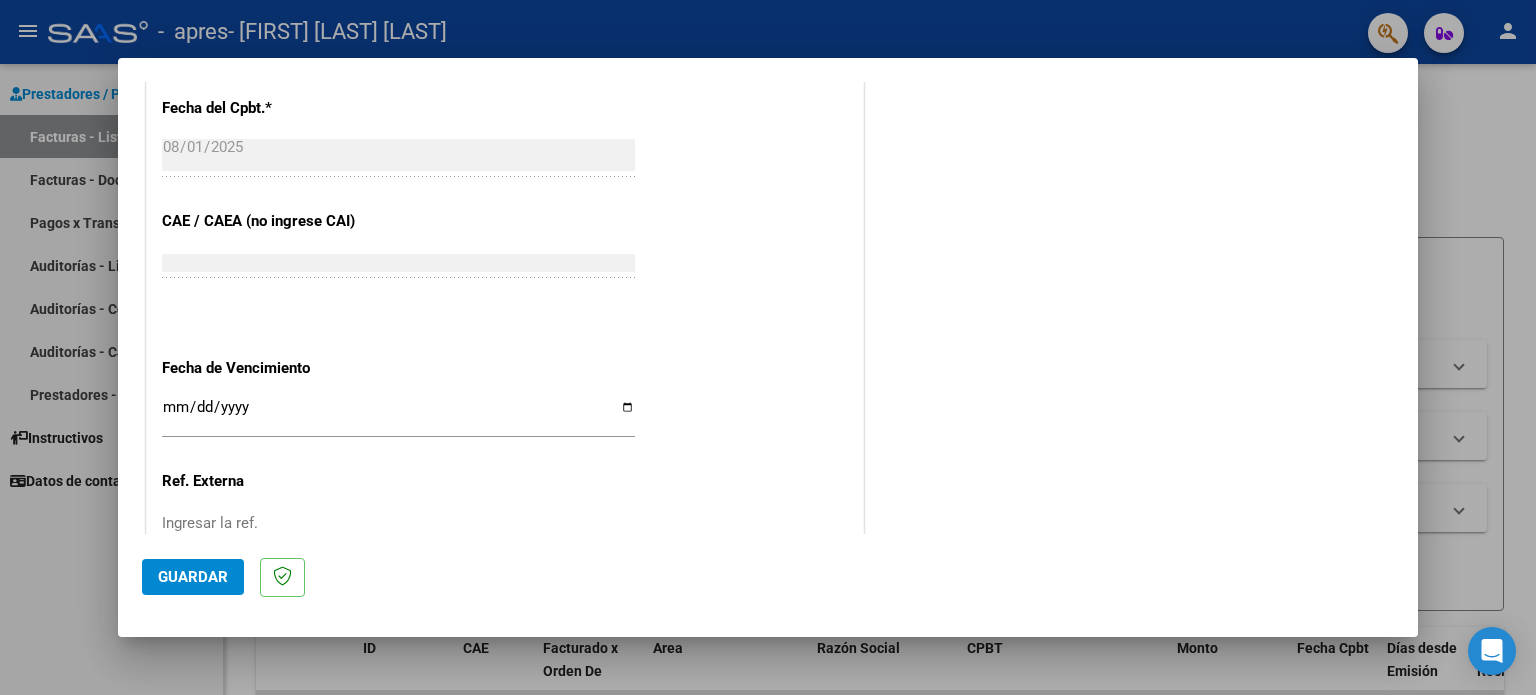 scroll, scrollTop: 1268, scrollLeft: 0, axis: vertical 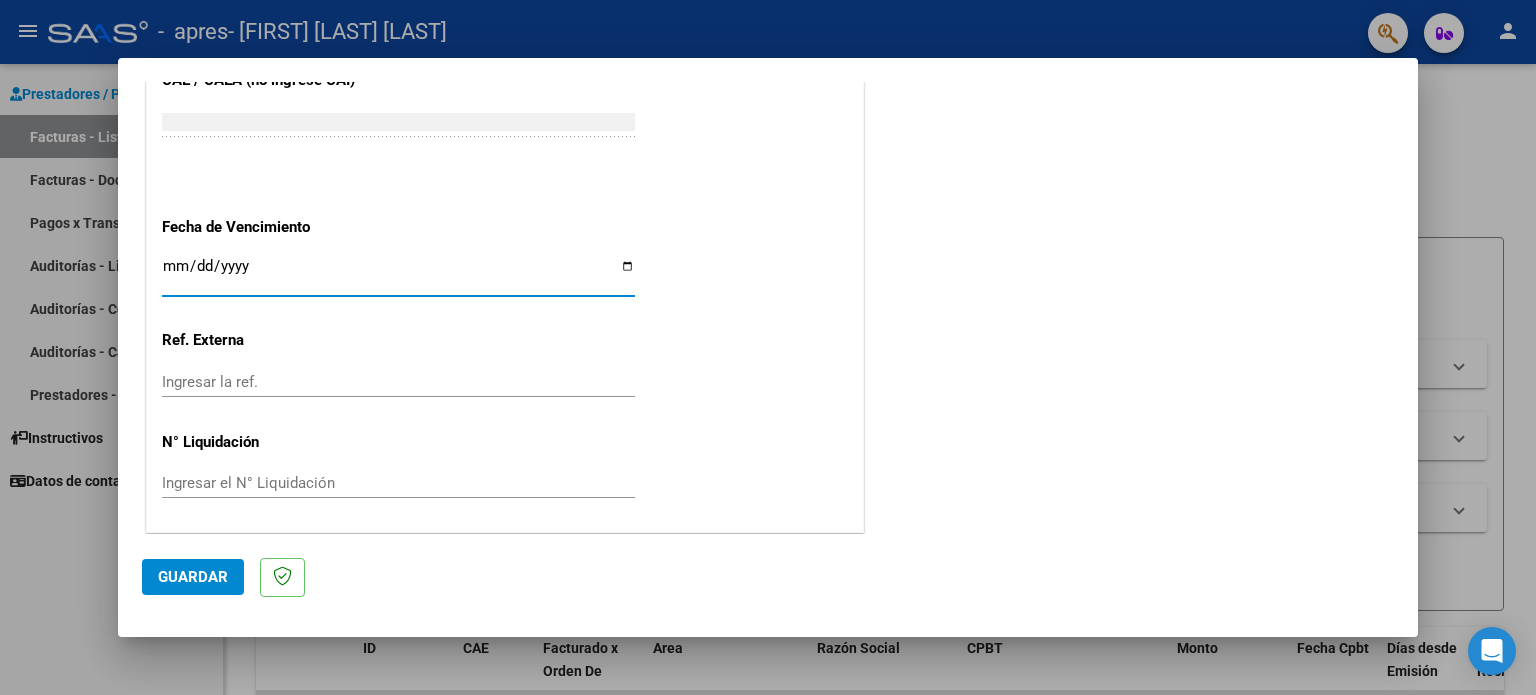 click on "Ingresar la fecha" at bounding box center [398, 274] 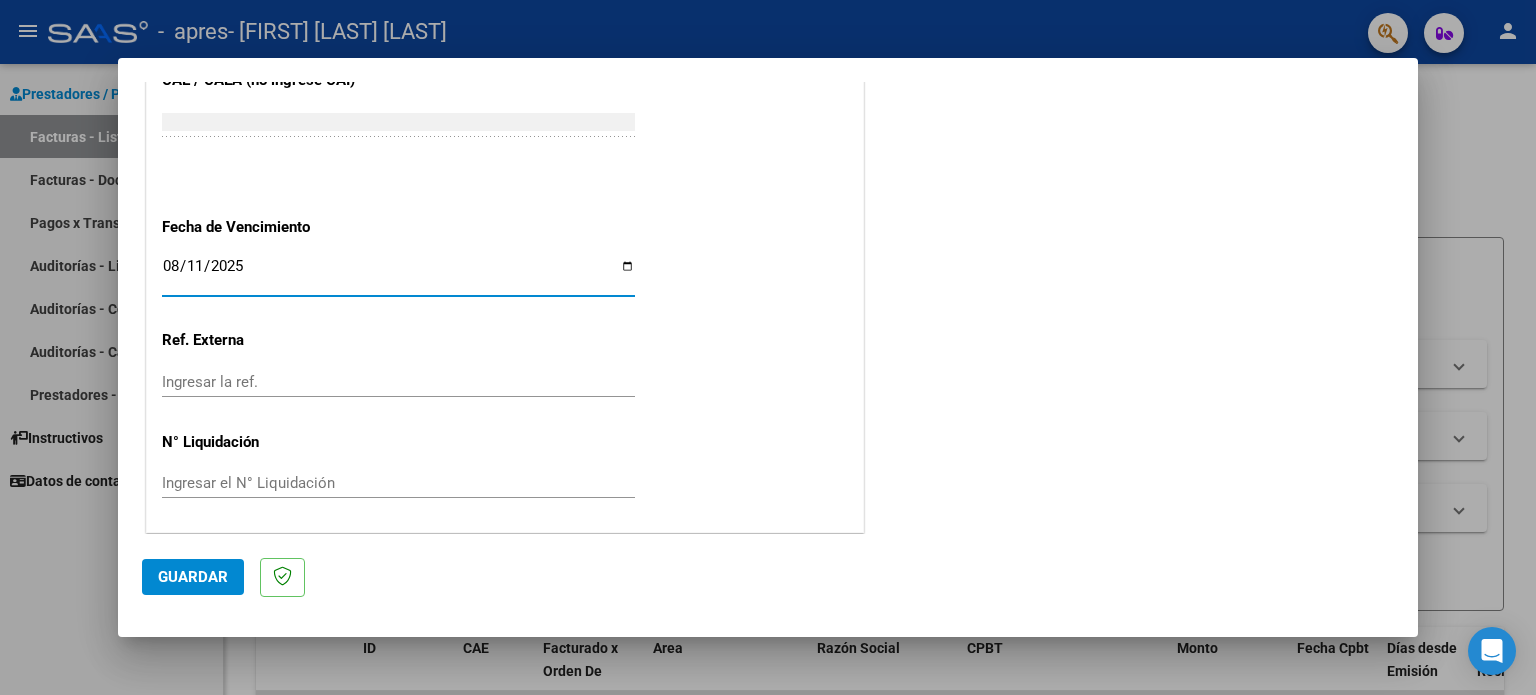 type on "2025-08-11" 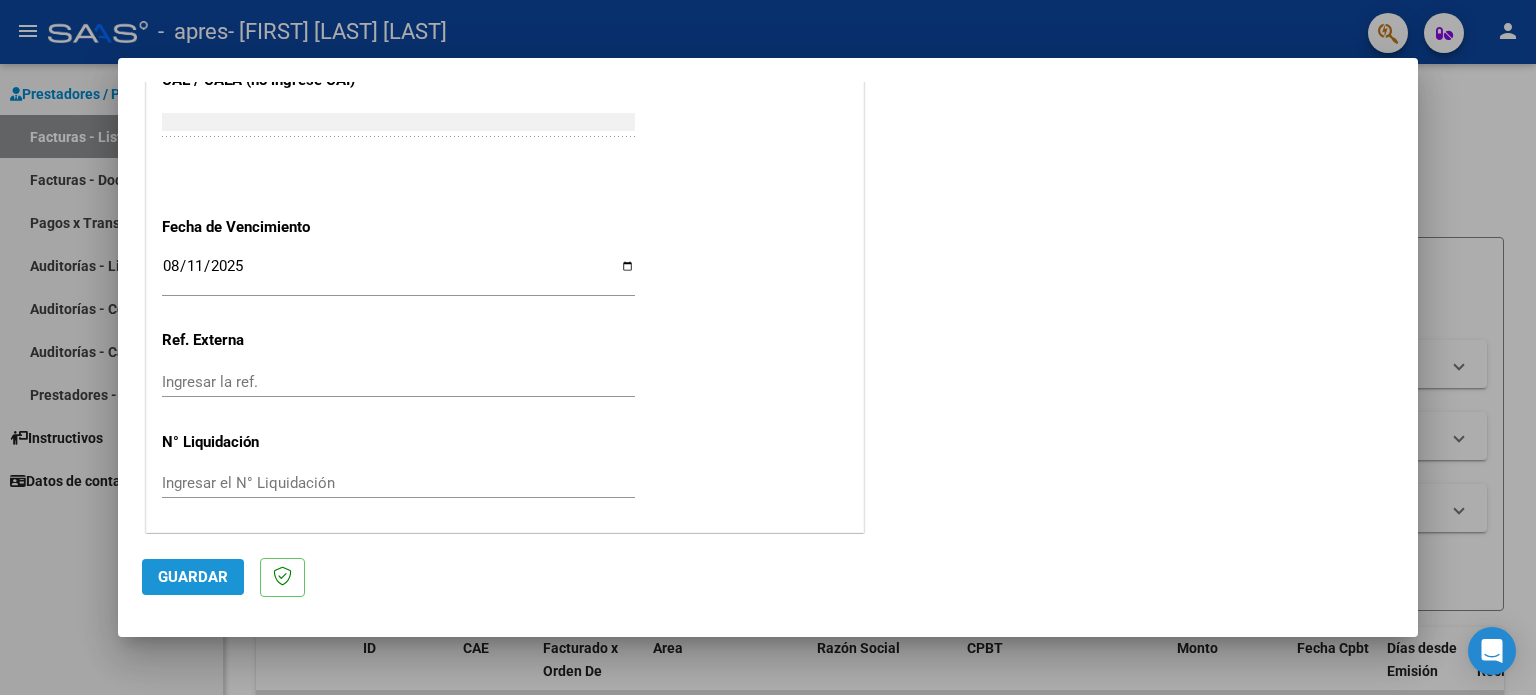 click on "Guardar" 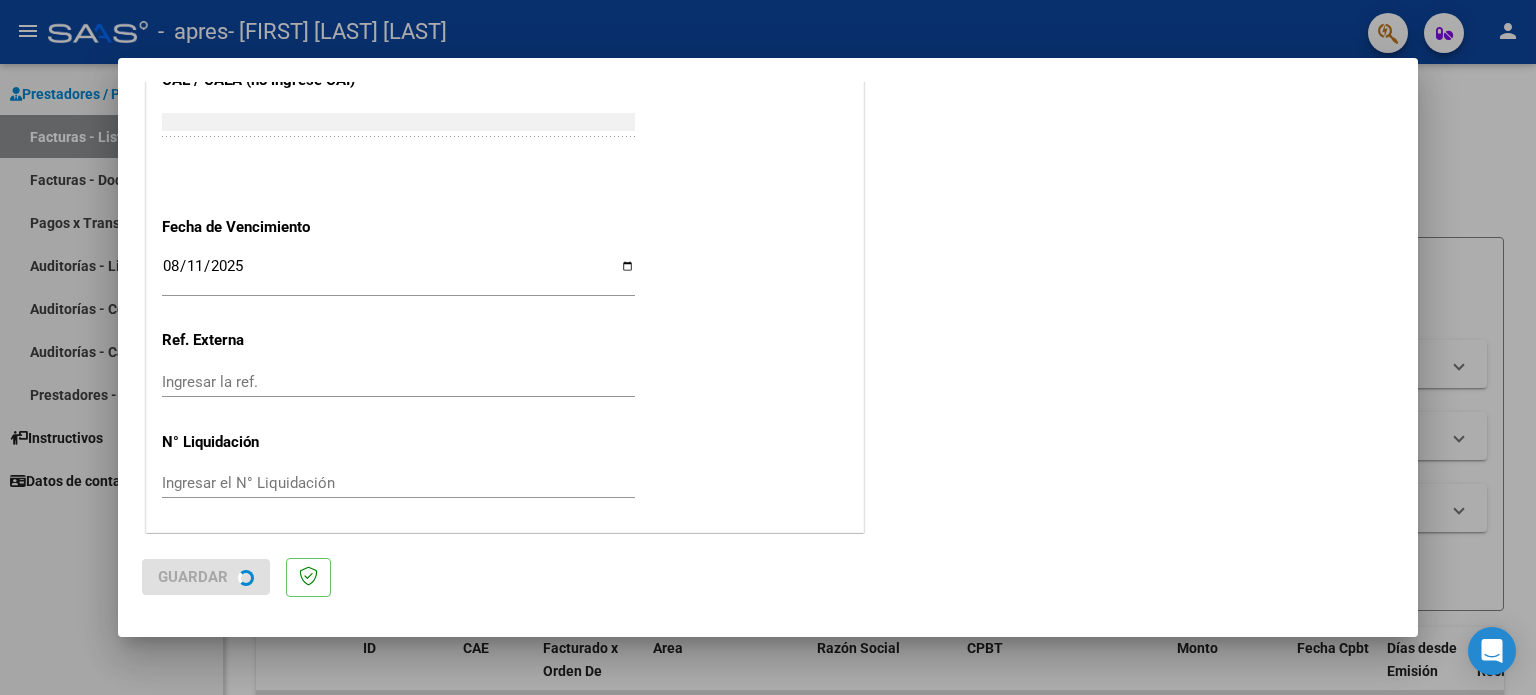 scroll, scrollTop: 0, scrollLeft: 0, axis: both 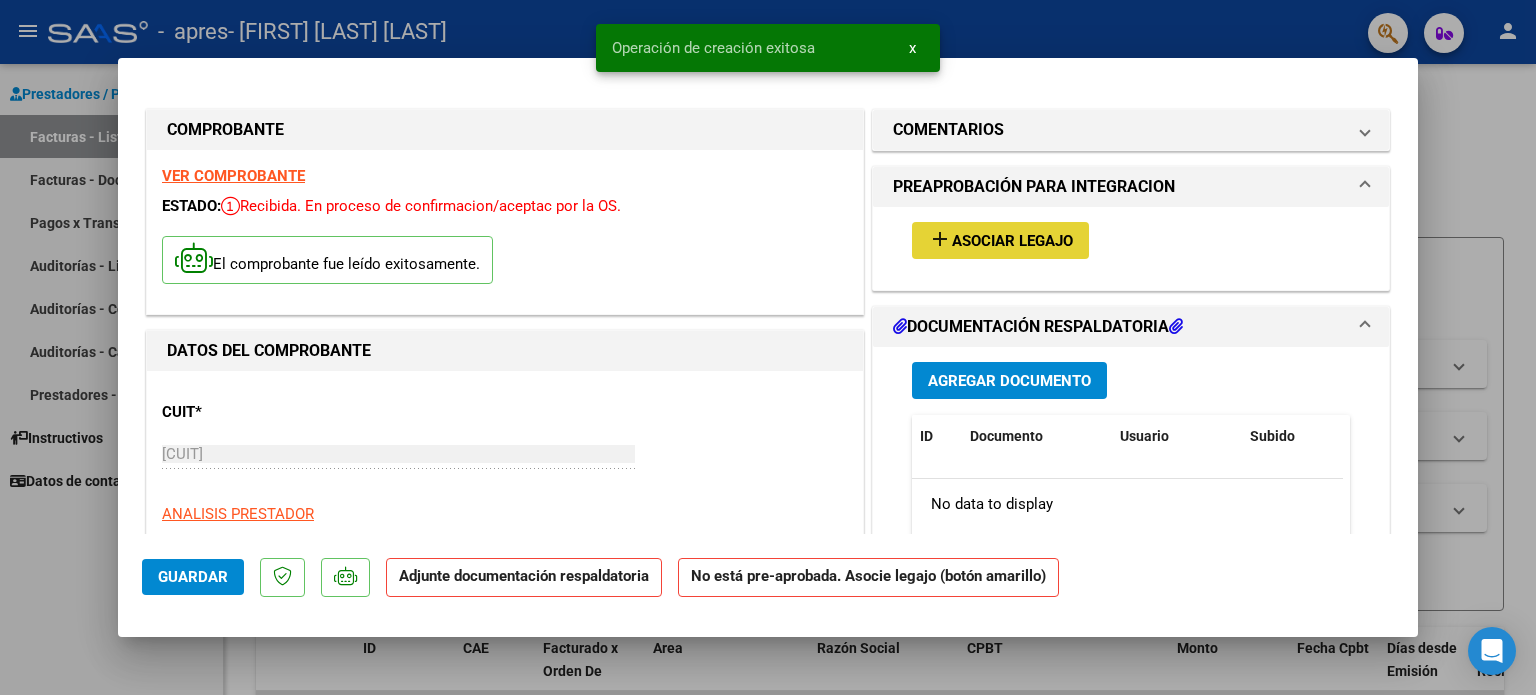 click on "Asociar Legajo" at bounding box center [1012, 241] 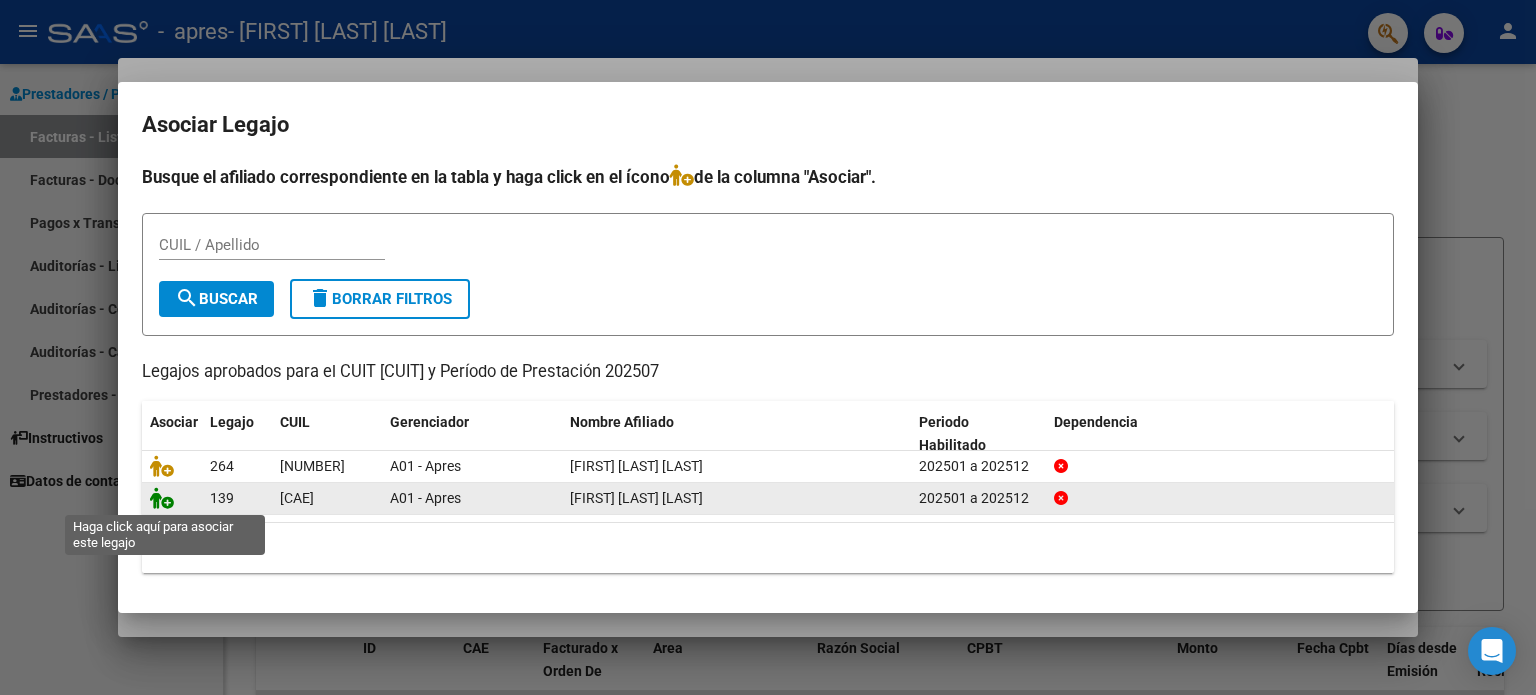 click 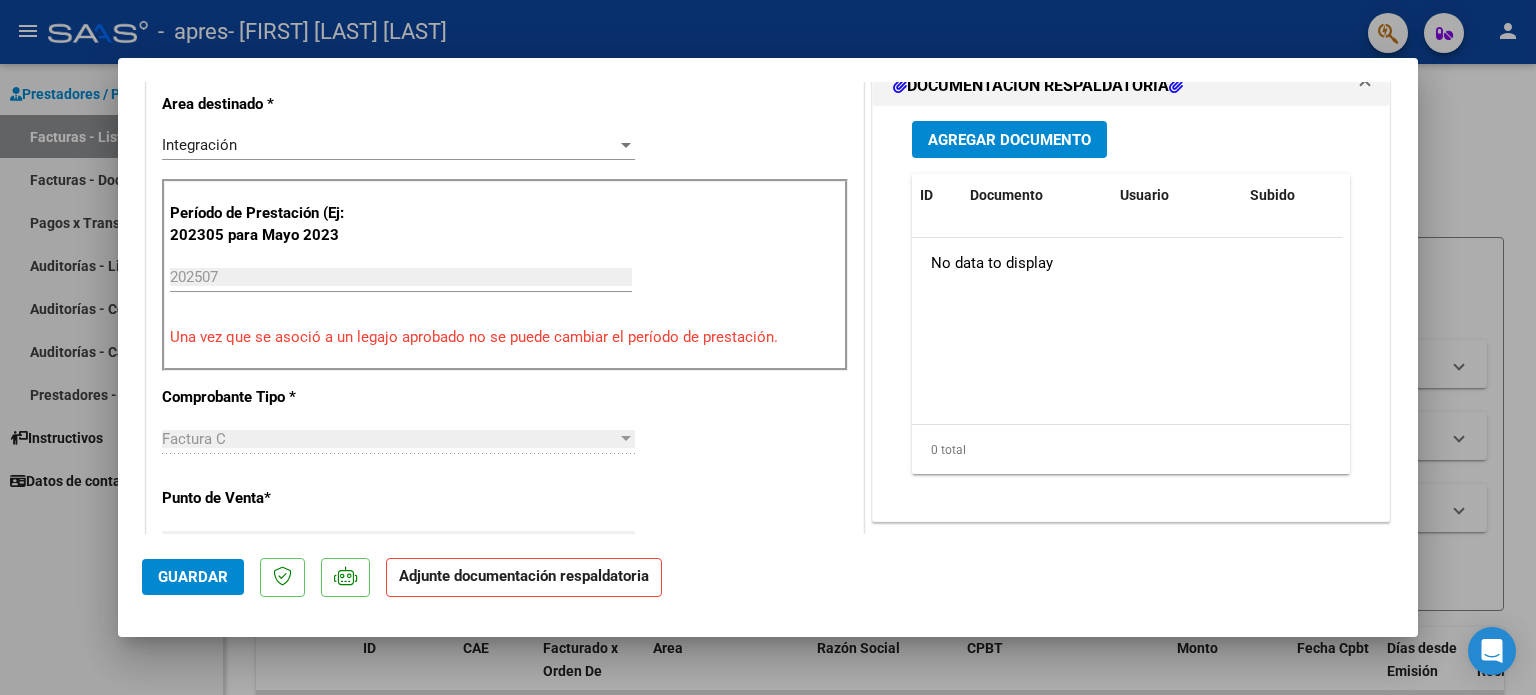scroll, scrollTop: 520, scrollLeft: 0, axis: vertical 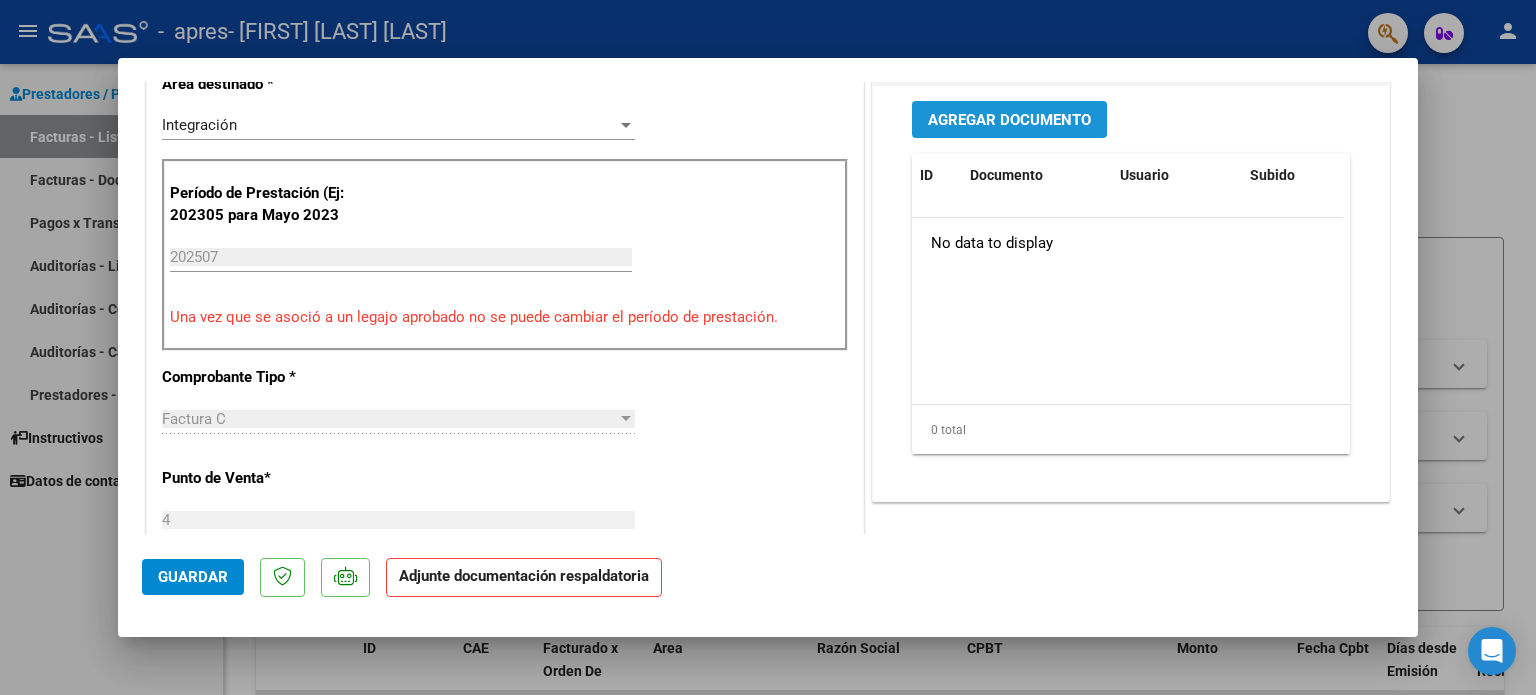 click on "Agregar Documento" at bounding box center [1009, 120] 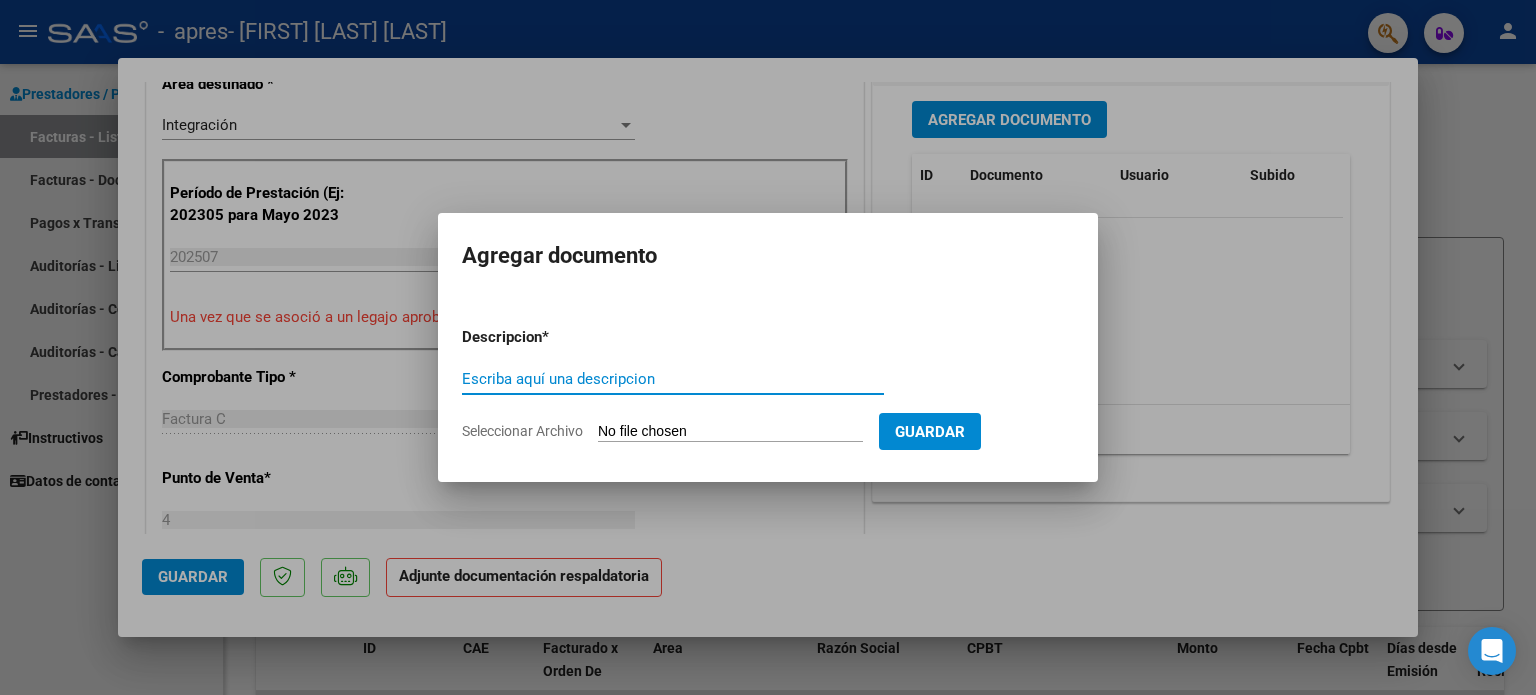 click on "Escriba aquí una descripcion" at bounding box center [673, 379] 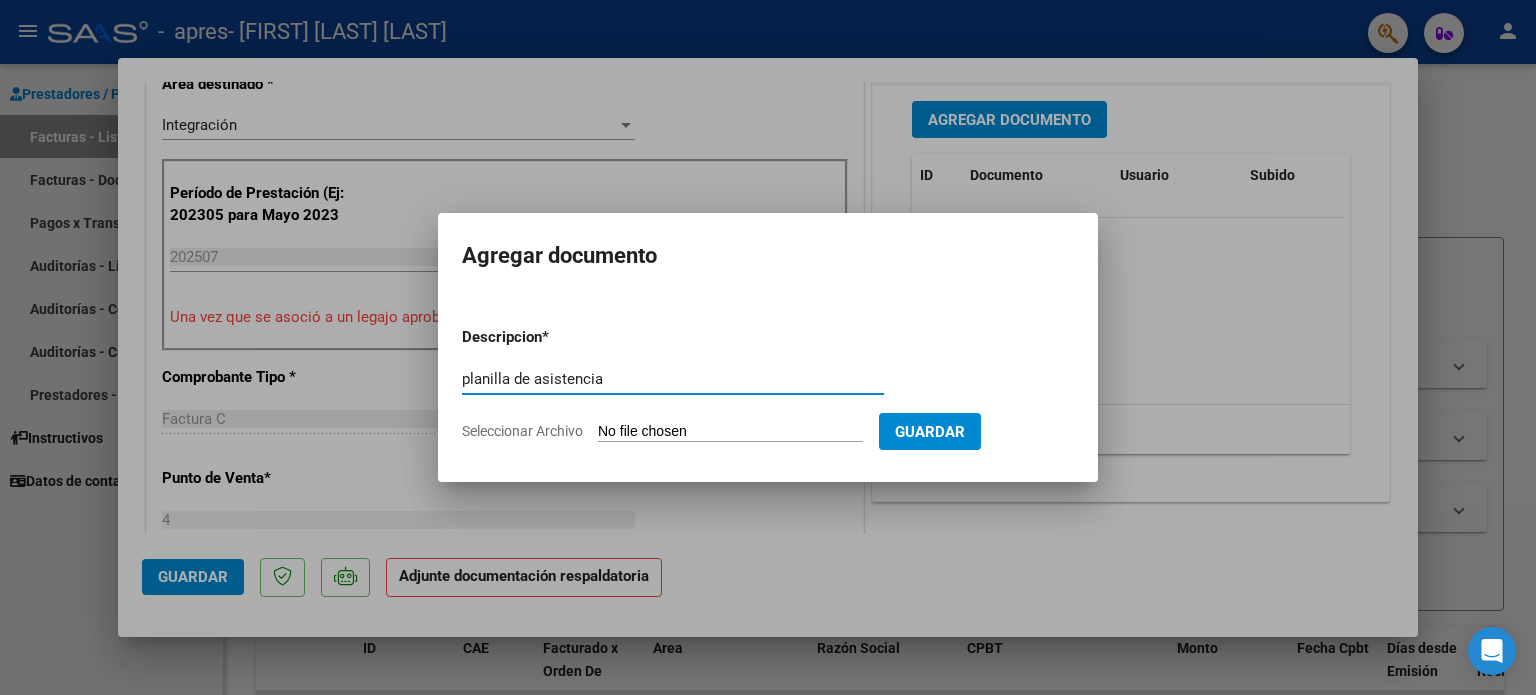 type on "planilla de asistencia" 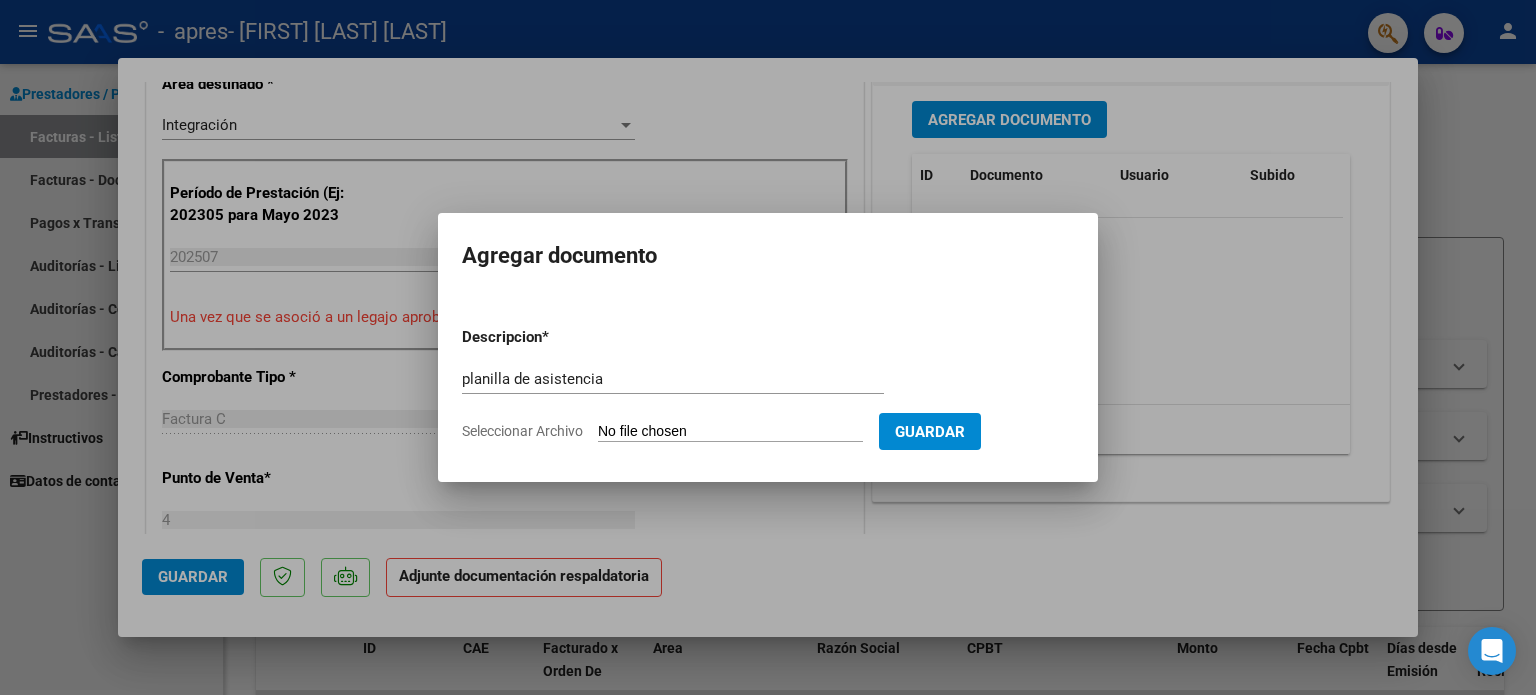 type on "C:\fakepath\[NAME].pdf" 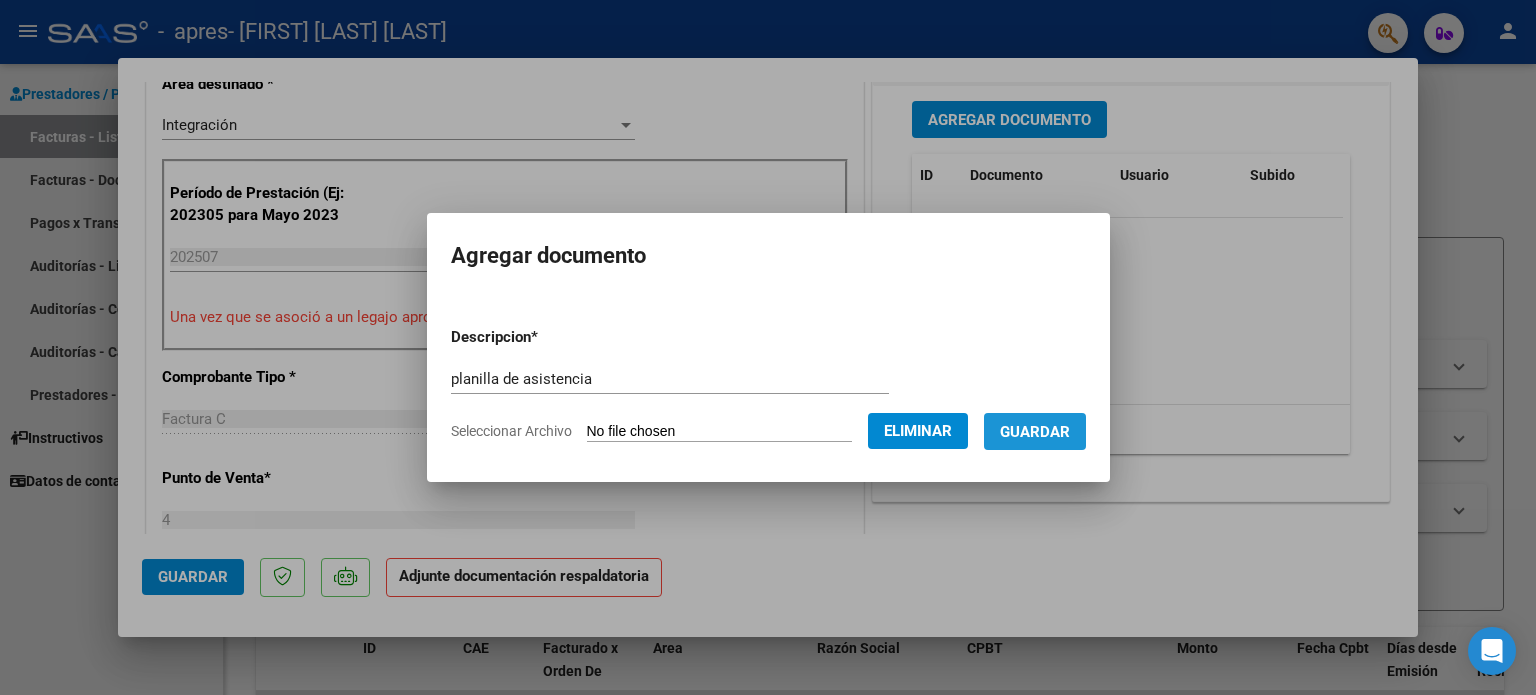 click on "Guardar" at bounding box center (1035, 432) 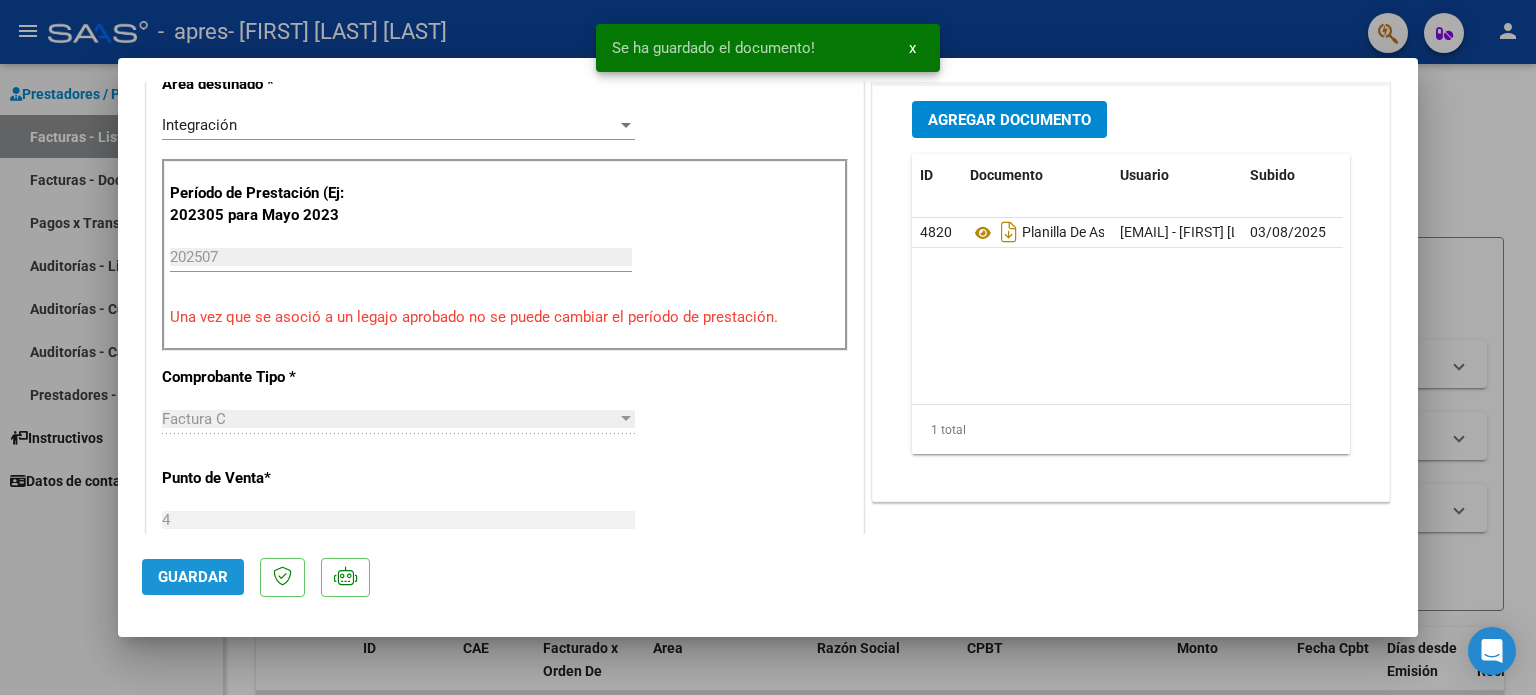 click on "Guardar" 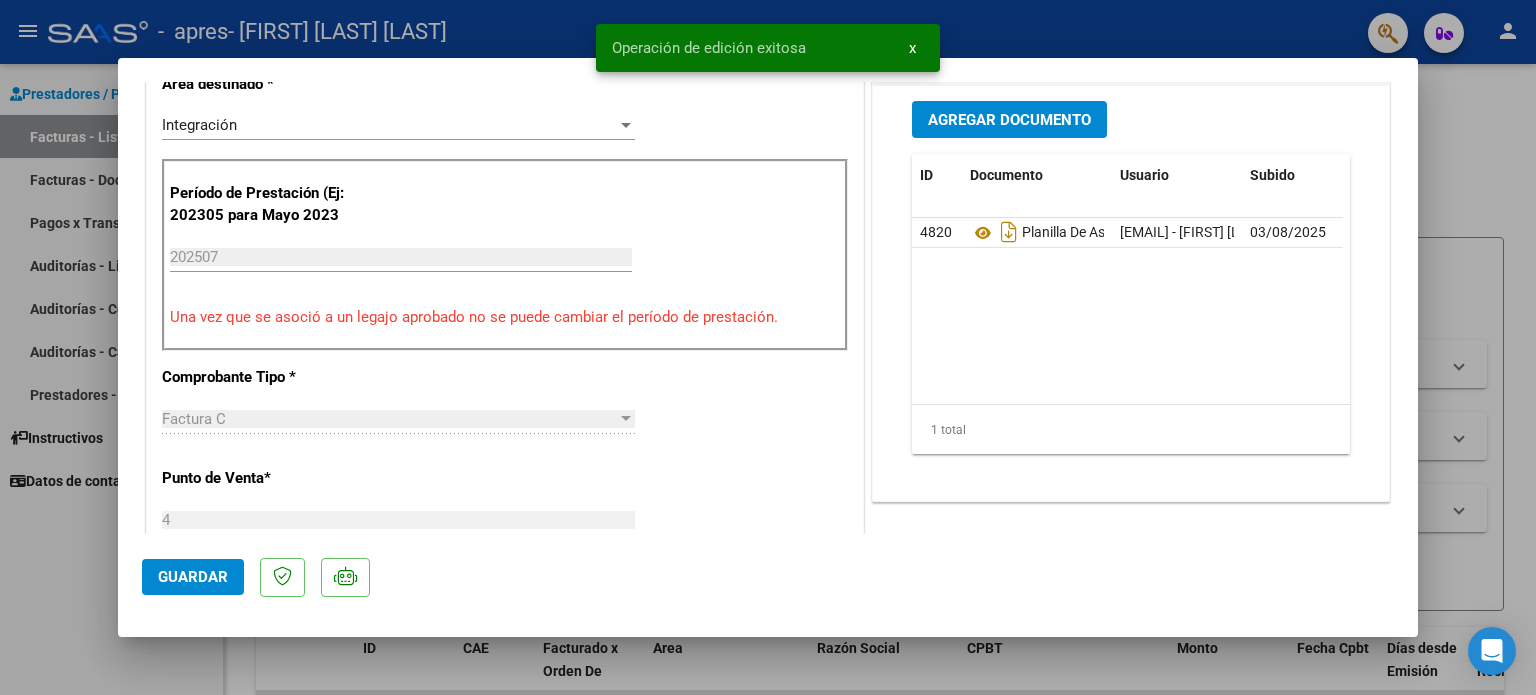 click at bounding box center [768, 347] 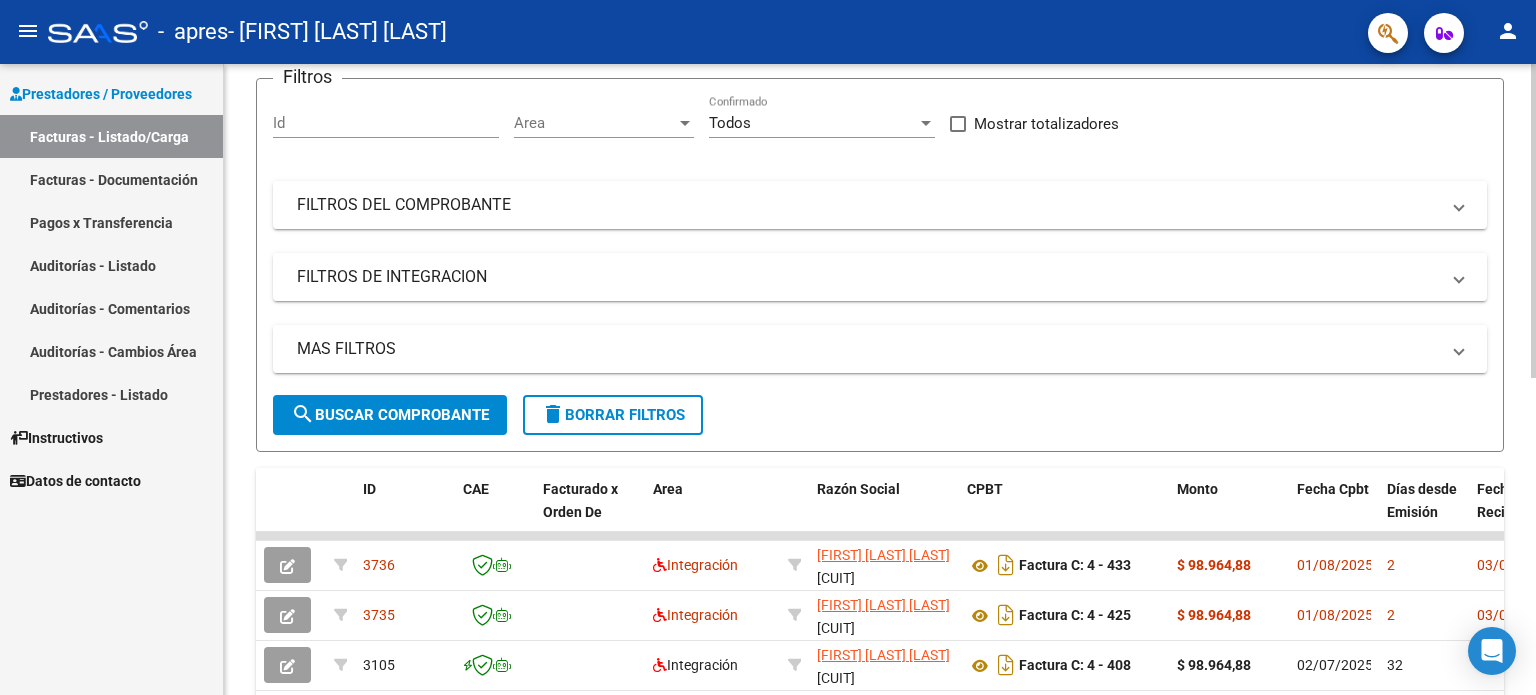 click 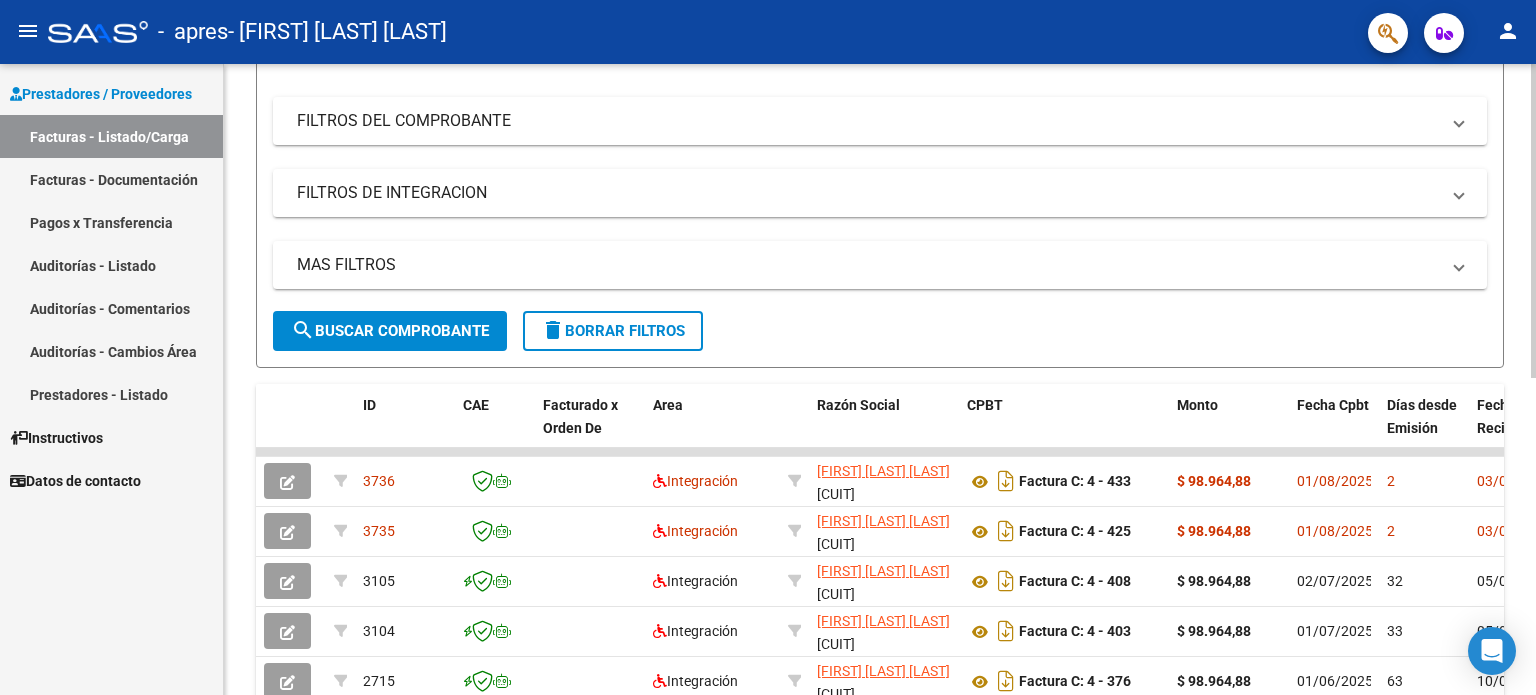 scroll, scrollTop: 9, scrollLeft: 0, axis: vertical 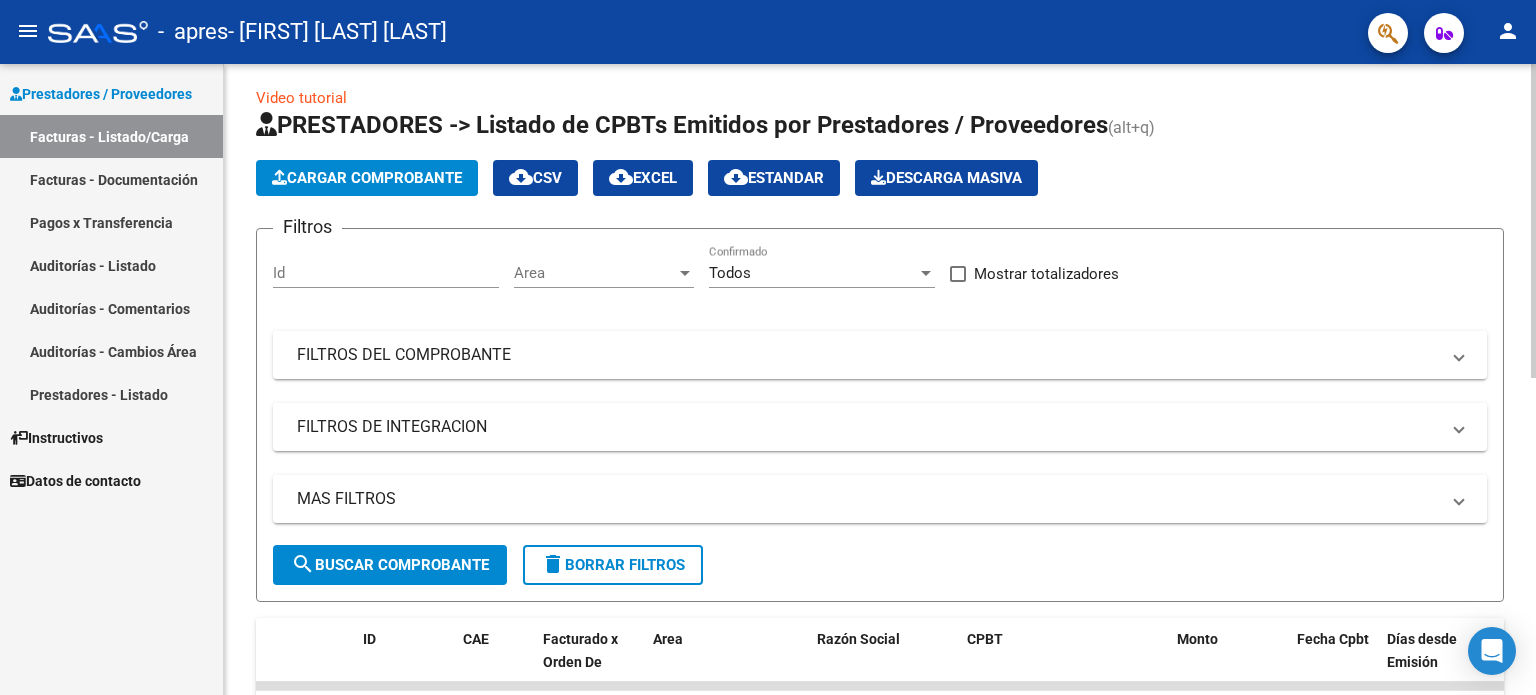 click on "Video tutorial   PRESTADORES -> Listado de CPBTs Emitidos por Prestadores / Proveedores (alt+q)   Cargar Comprobante
cloud_download  CSV  cloud_download  EXCEL  cloud_download  Estandar   Descarga Masiva
Filtros Id Area Area Todos Confirmado   Mostrar totalizadores   FILTROS DEL COMPROBANTE  Comprobante Tipo Comprobante Tipo Start date – End date Fec. Comprobante Desde / Hasta Días Emisión Desde(cant. días) Días Emisión Hasta(cant. días) CUIT / Razón Social Pto. Venta Nro. Comprobante Código SSS CAE Válido CAE Válido Todos Cargado Módulo Hosp. Todos Tiene facturacion Apócrifa Hospital Refes  FILTROS DE INTEGRACION  Período De Prestación Campos del Archivo de Rendición Devuelto x SSS (dr_envio) Todos Rendido x SSS (dr_envio) Tipo de Registro Tipo de Registro Período Presentación Período Presentación Campos del Legajo Asociado (preaprobación) Afiliado Legajo (cuil/nombre) Todos Solo facturas preaprobadas  MAS FILTROS  Todos Con Doc. Respaldatoria Todos Con Trazabilidad Todos – – 2" 